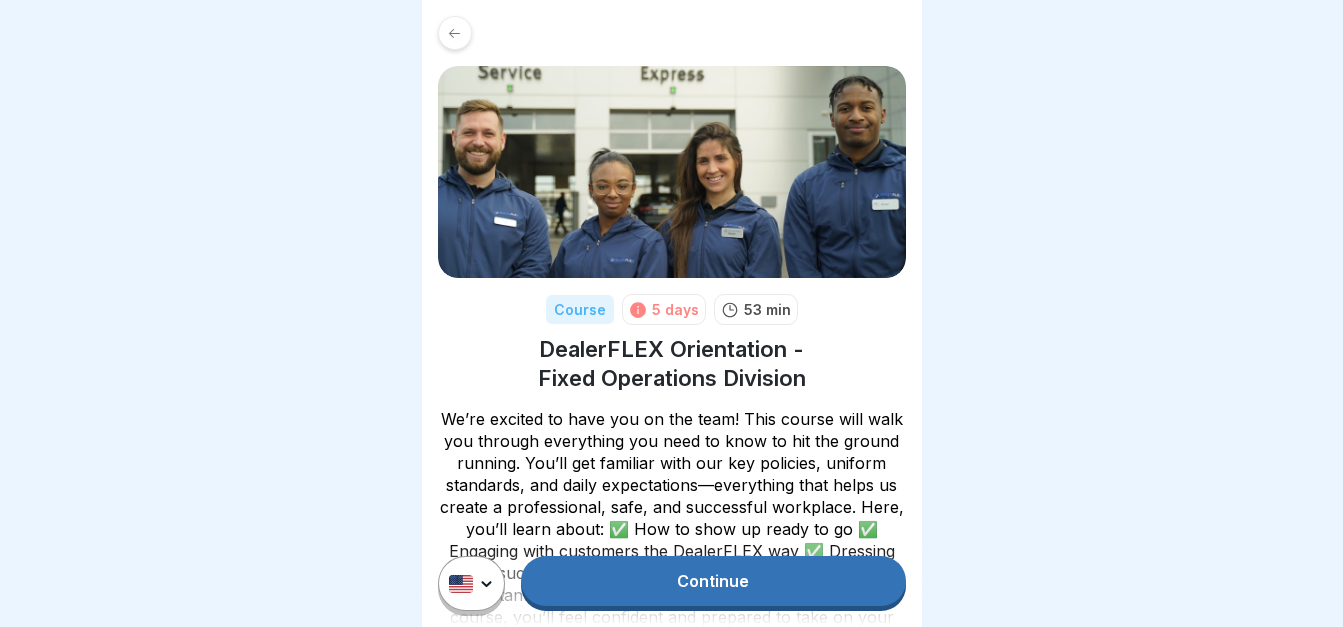 scroll, scrollTop: 0, scrollLeft: 0, axis: both 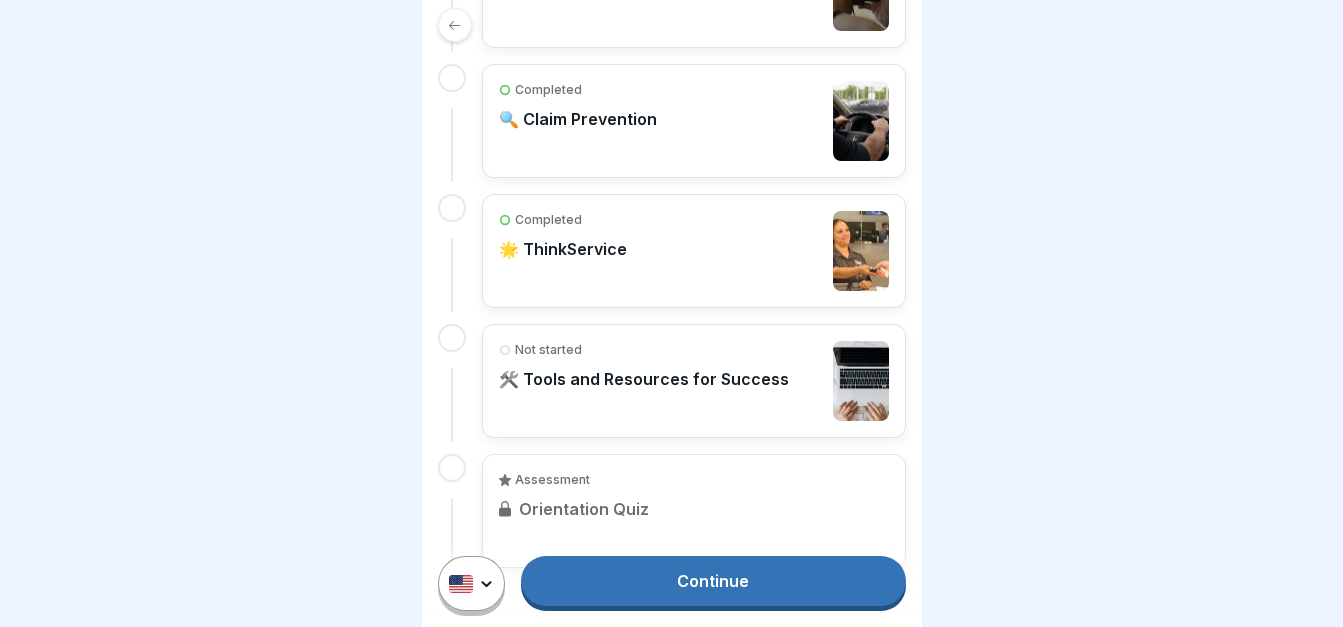 click on "🛠️ Tools and Resources for Success" at bounding box center [644, 379] 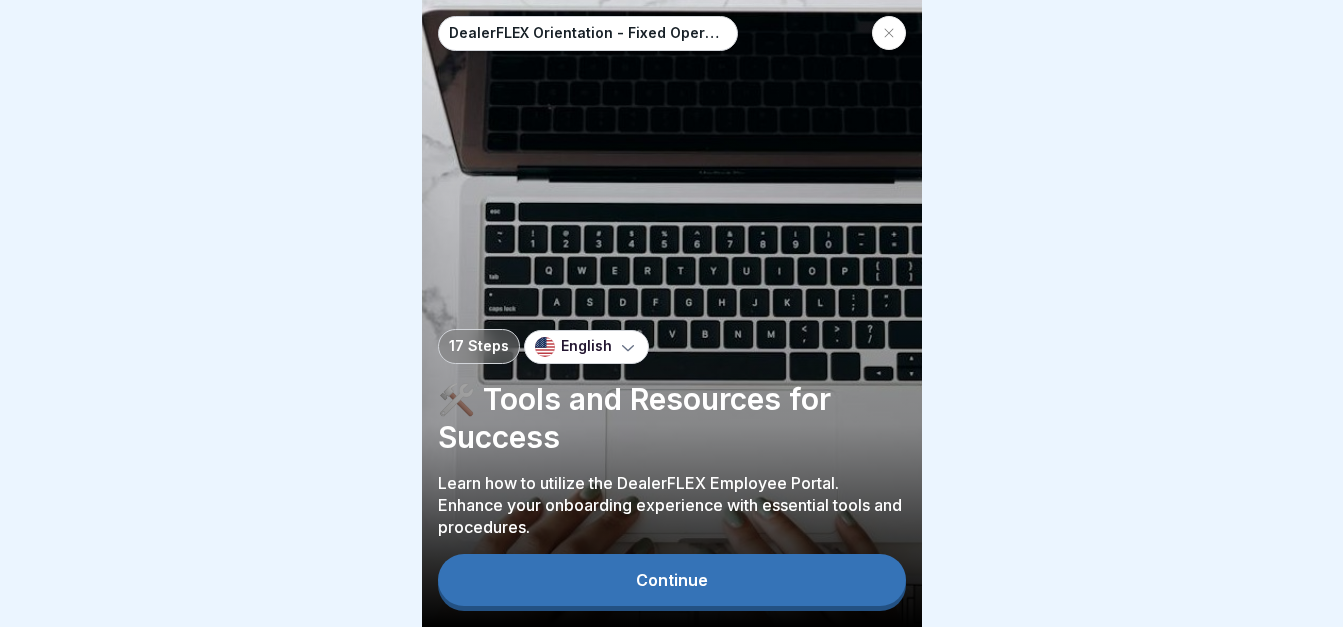 scroll, scrollTop: 0, scrollLeft: 0, axis: both 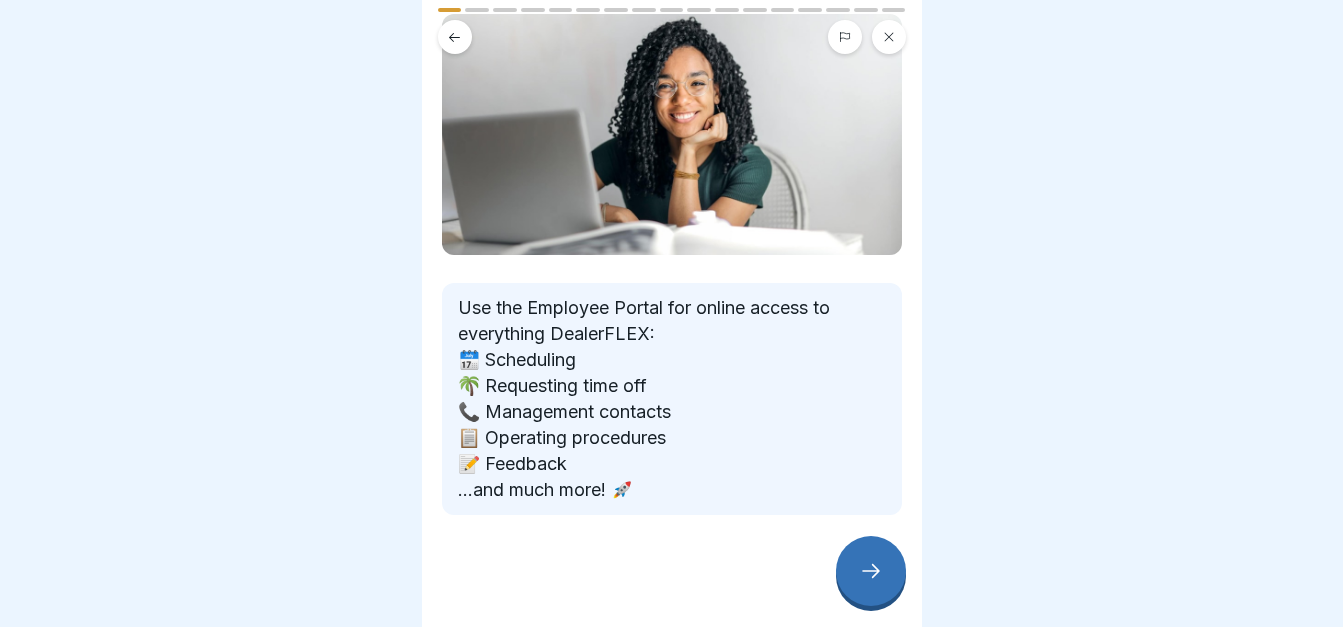 click 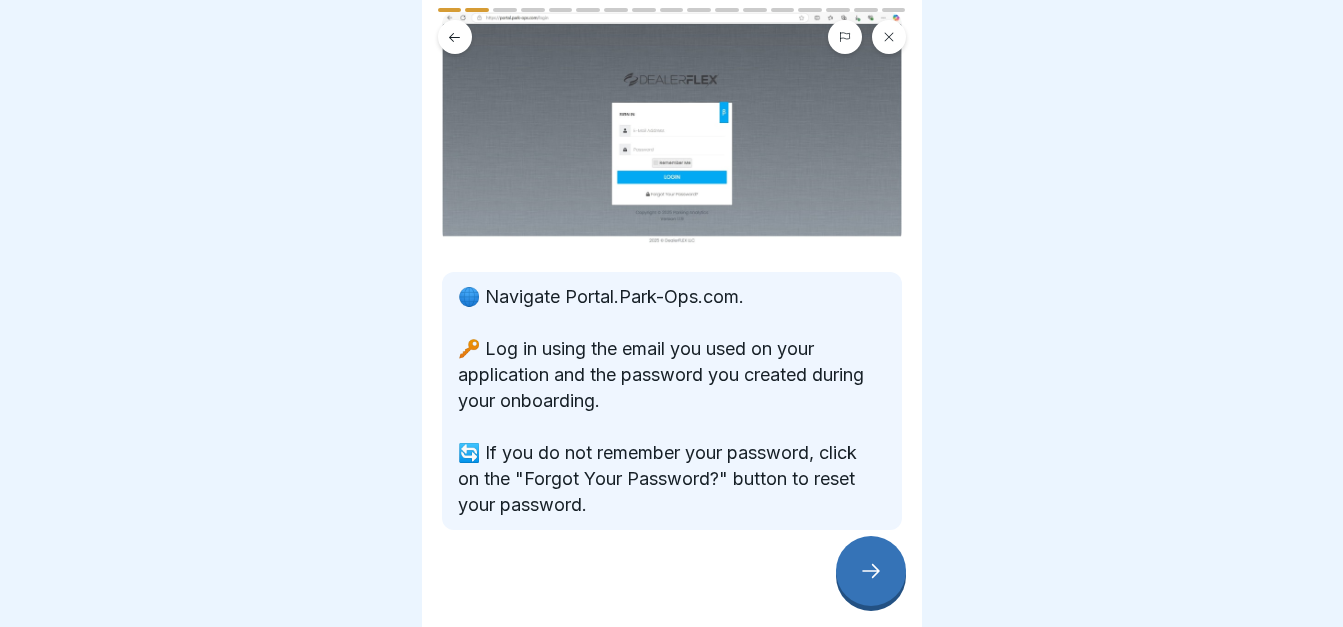 scroll, scrollTop: 144, scrollLeft: 0, axis: vertical 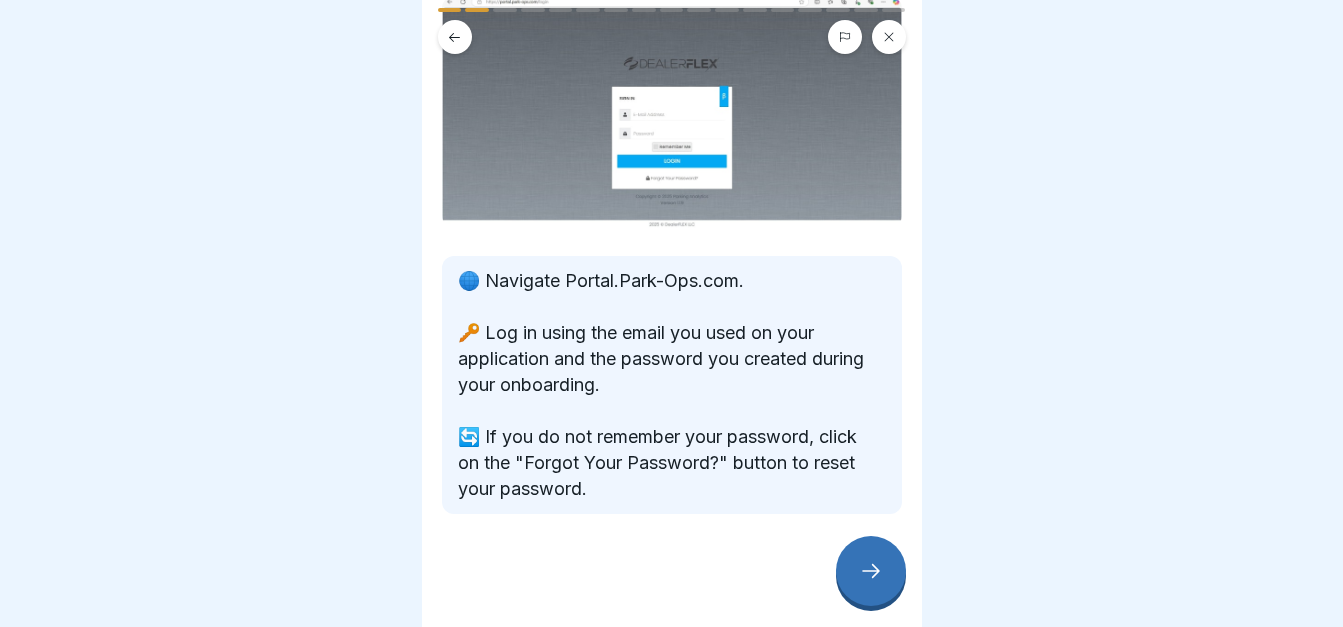 click 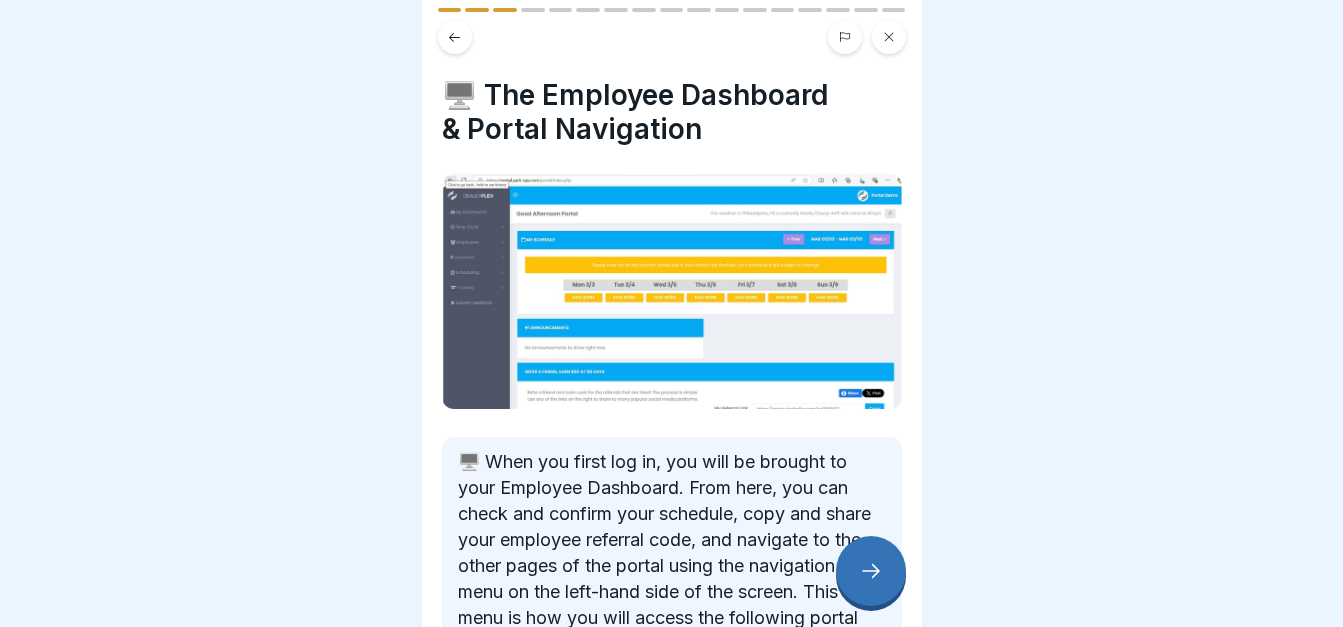 scroll, scrollTop: 15, scrollLeft: 0, axis: vertical 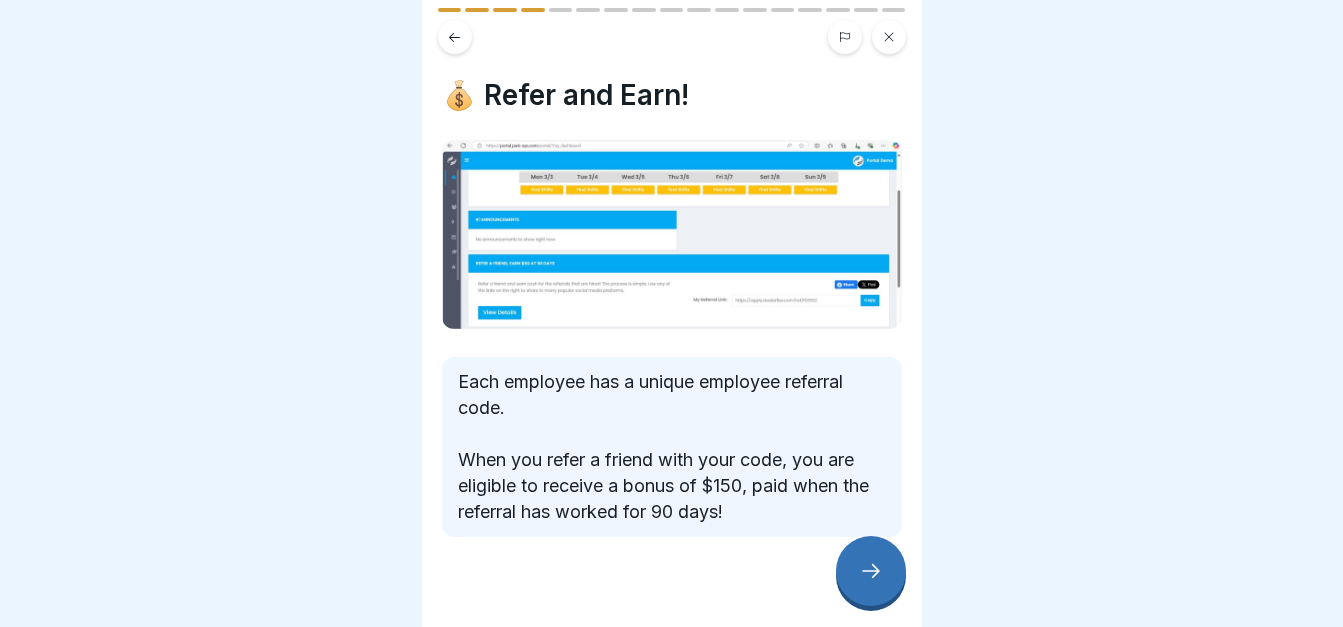 click 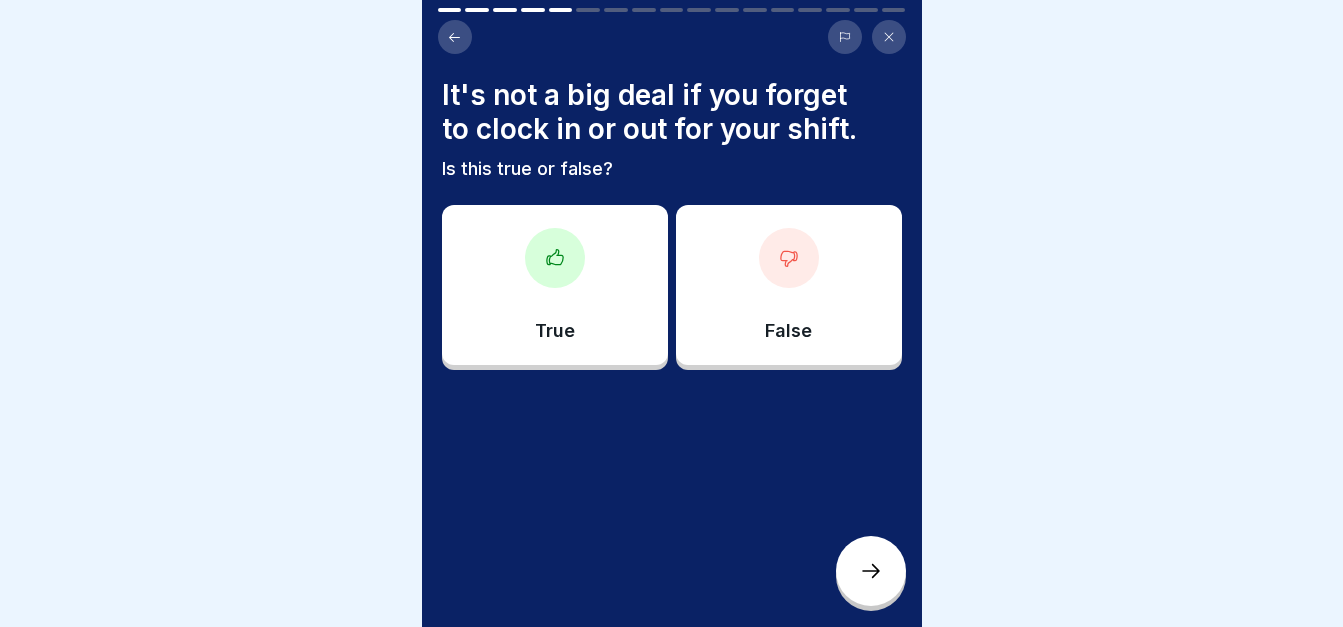 click at bounding box center (789, 258) 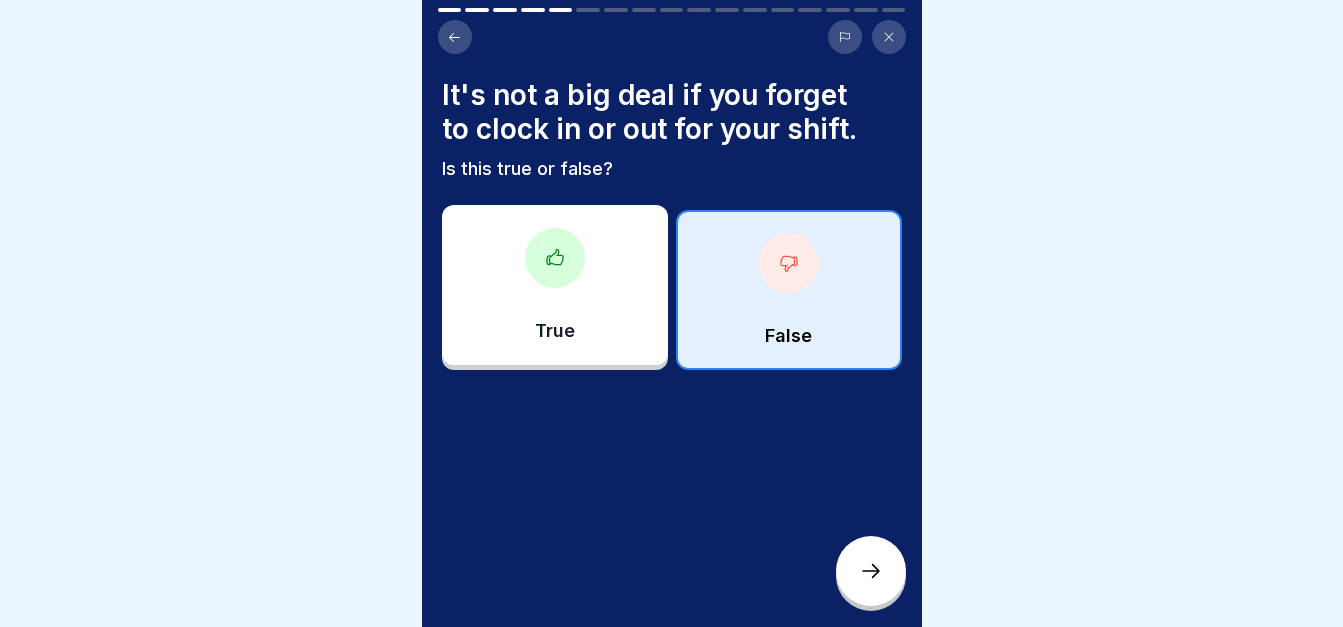 click 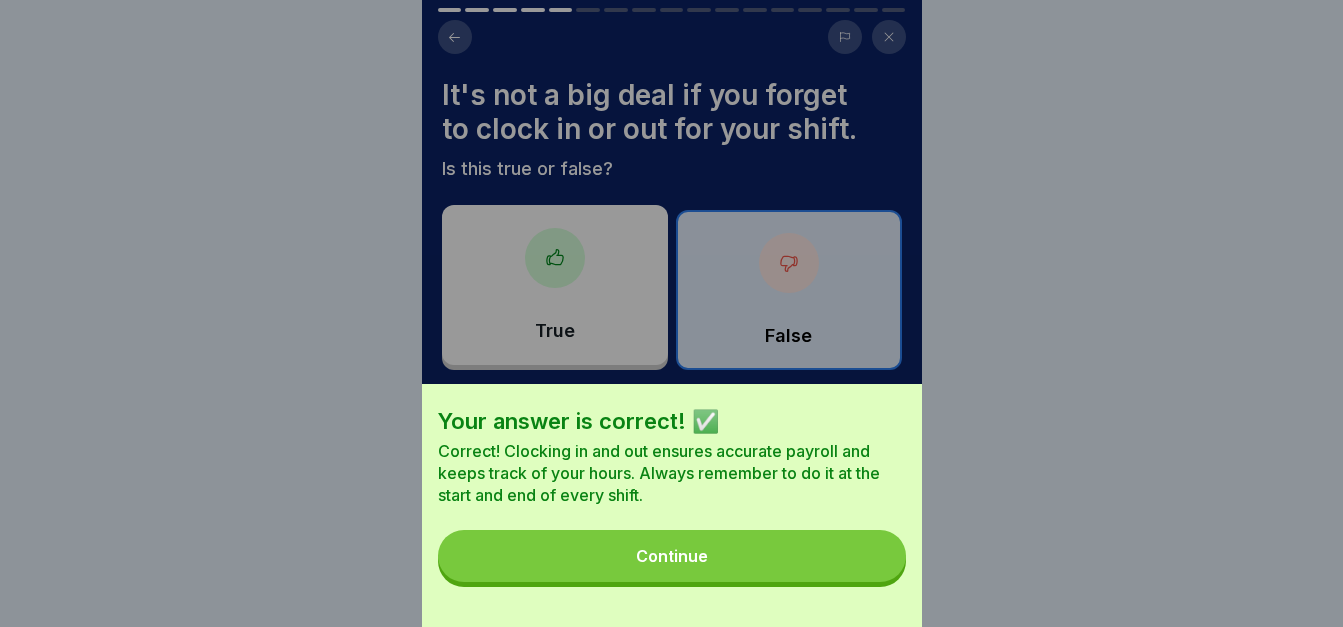 click on "Continue" at bounding box center (672, 556) 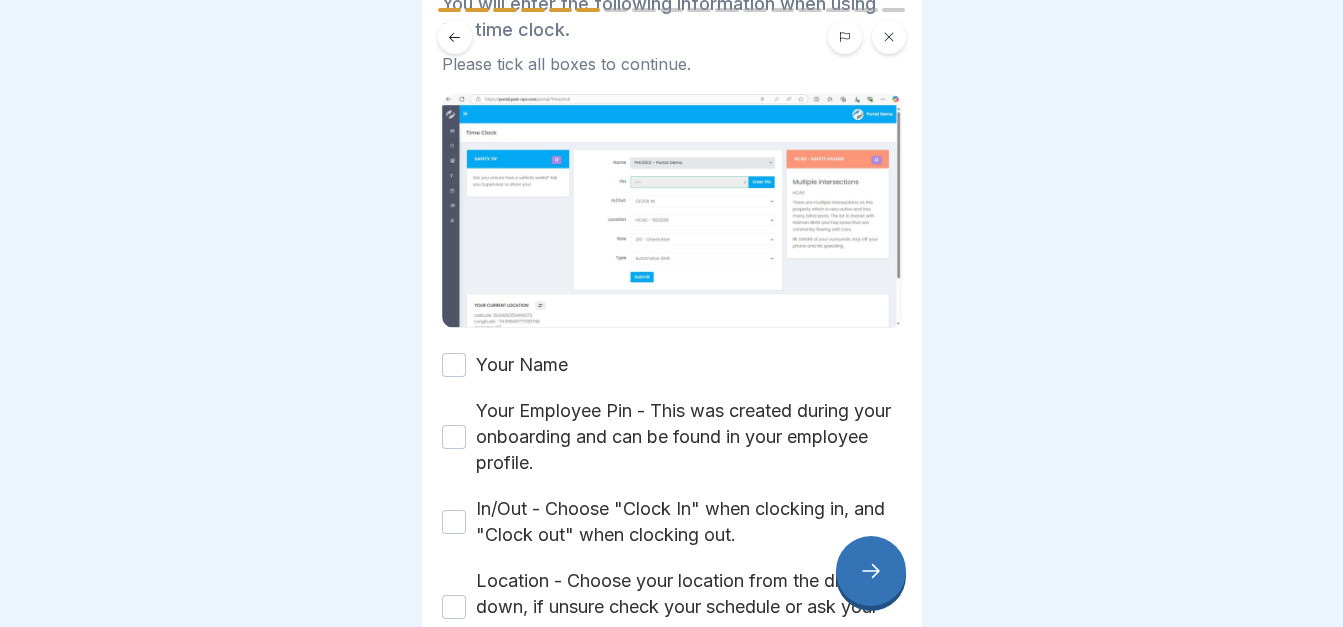 scroll, scrollTop: 200, scrollLeft: 0, axis: vertical 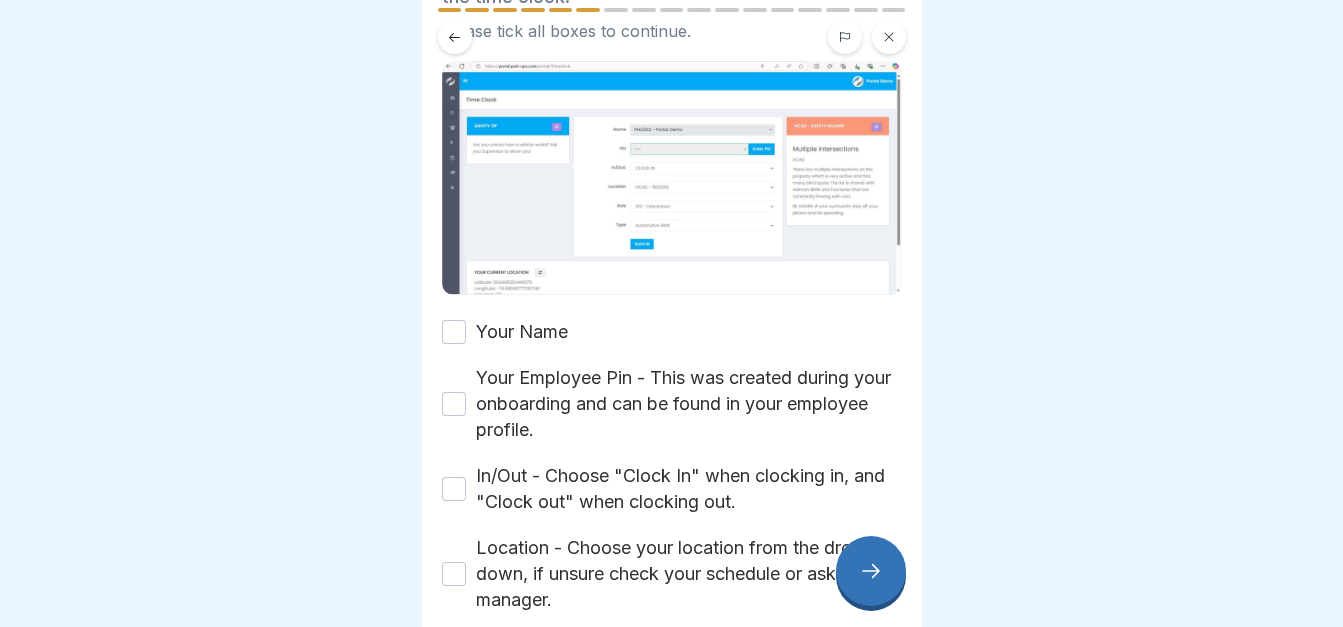 click on "Your Name" at bounding box center (454, 332) 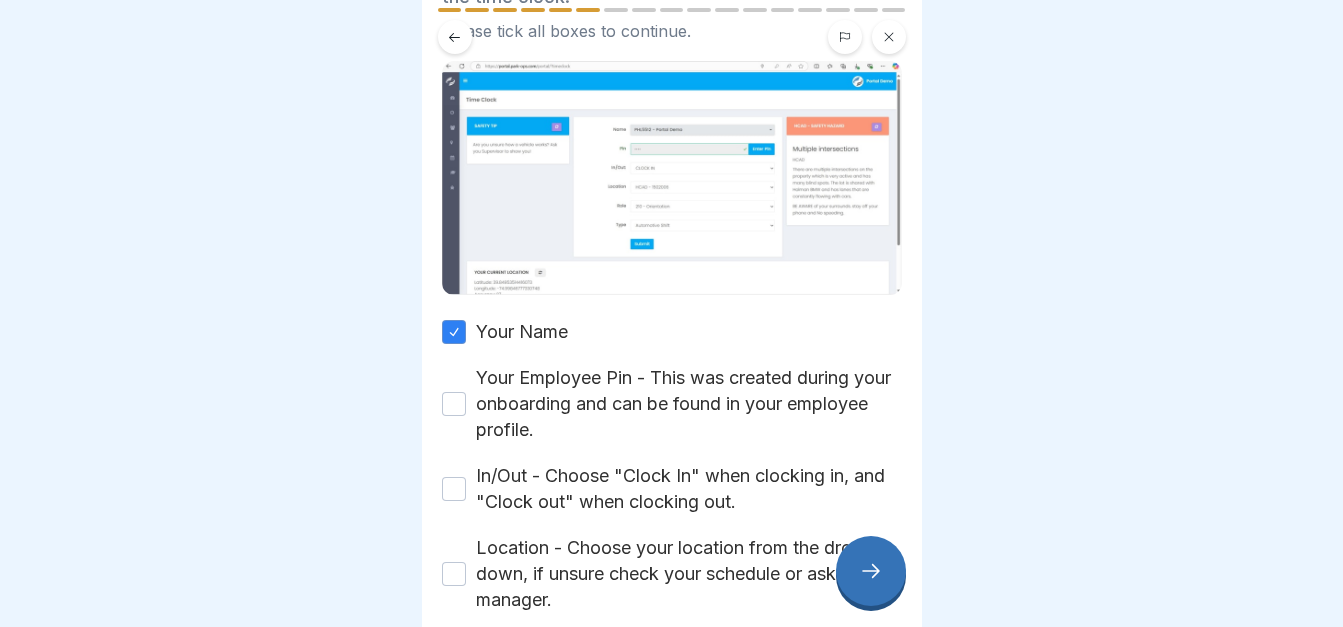 click on "Your Employee Pin - This was created during your onboarding and can be found in your employee profile." at bounding box center (454, 404) 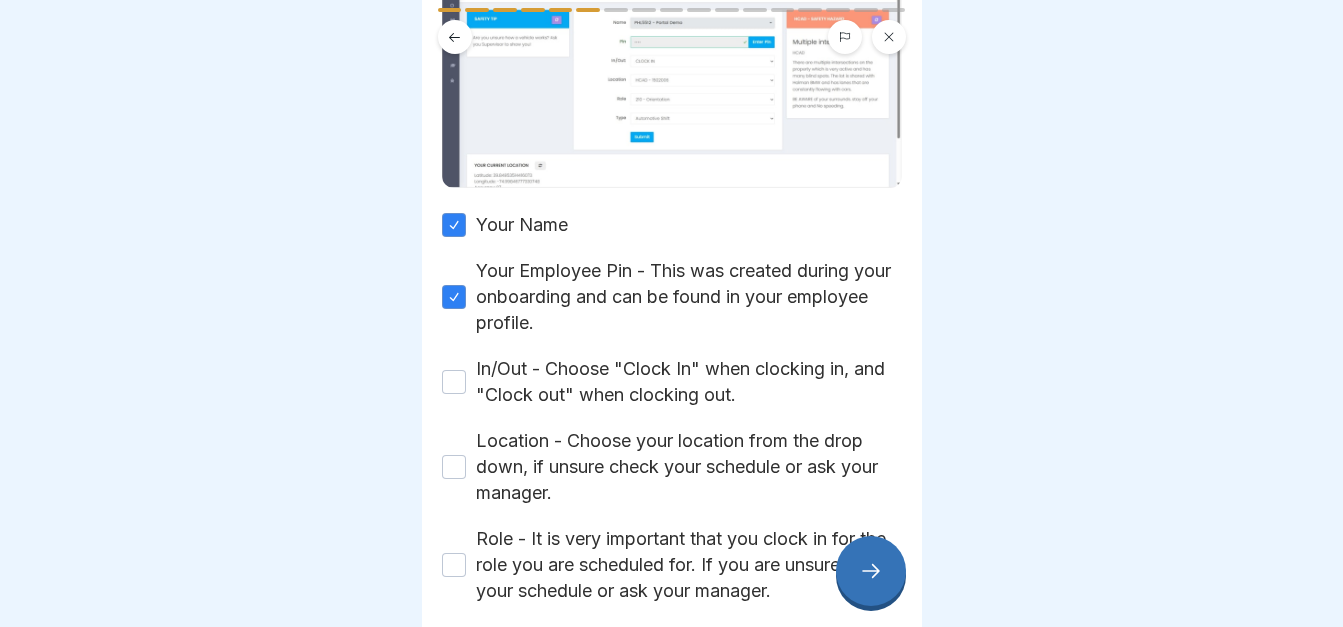 scroll, scrollTop: 400, scrollLeft: 0, axis: vertical 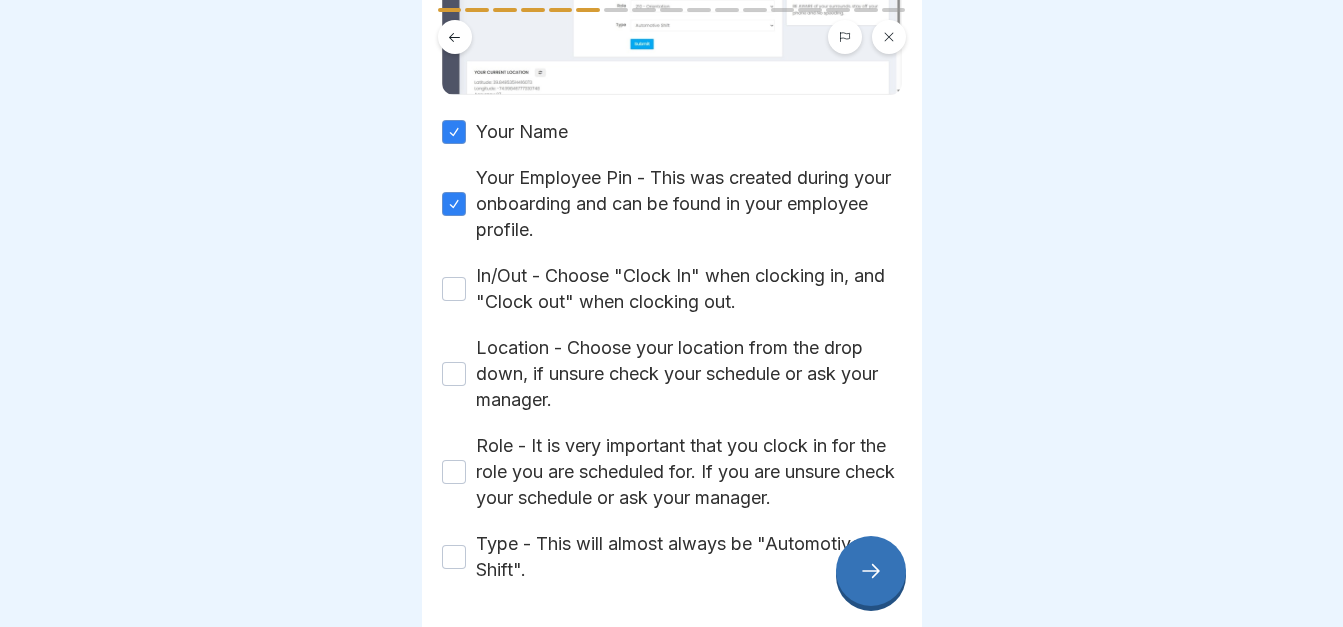 click on "In/Out - Choose "Clock In" when clocking in, and "Clock out" when clocking out." at bounding box center [454, 289] 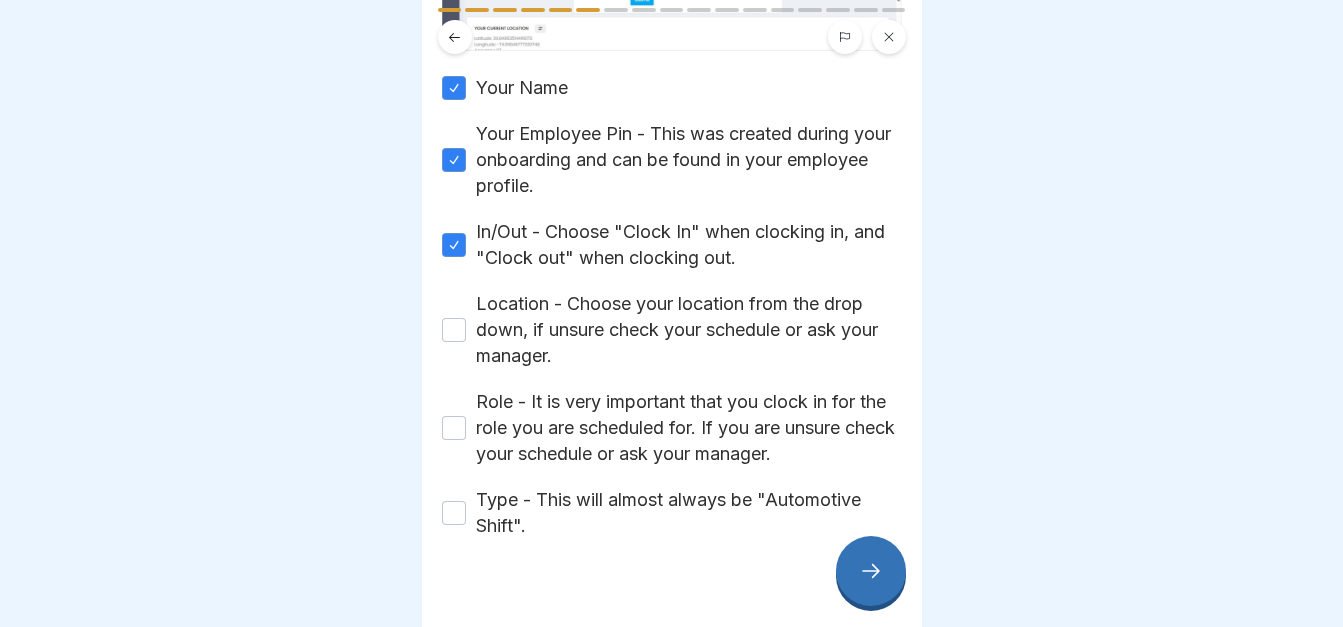 scroll, scrollTop: 468, scrollLeft: 0, axis: vertical 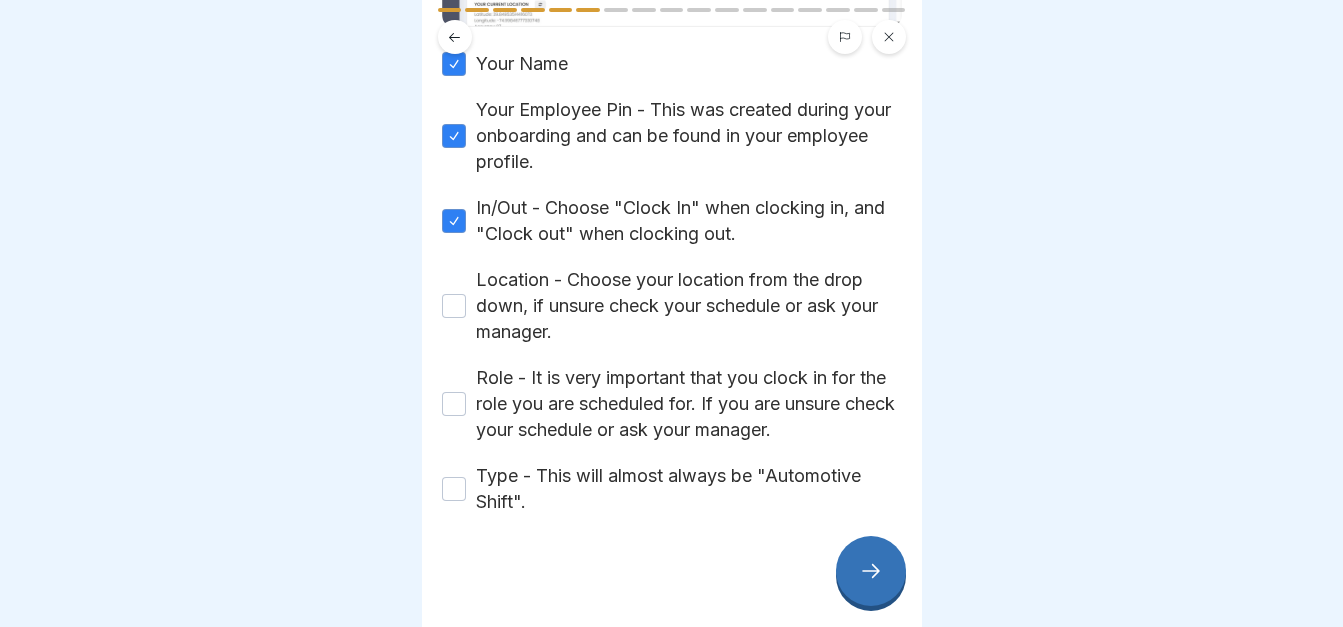 click on "Location - Choose your location from the drop down, if unsure check your schedule or ask your manager." at bounding box center (454, 306) 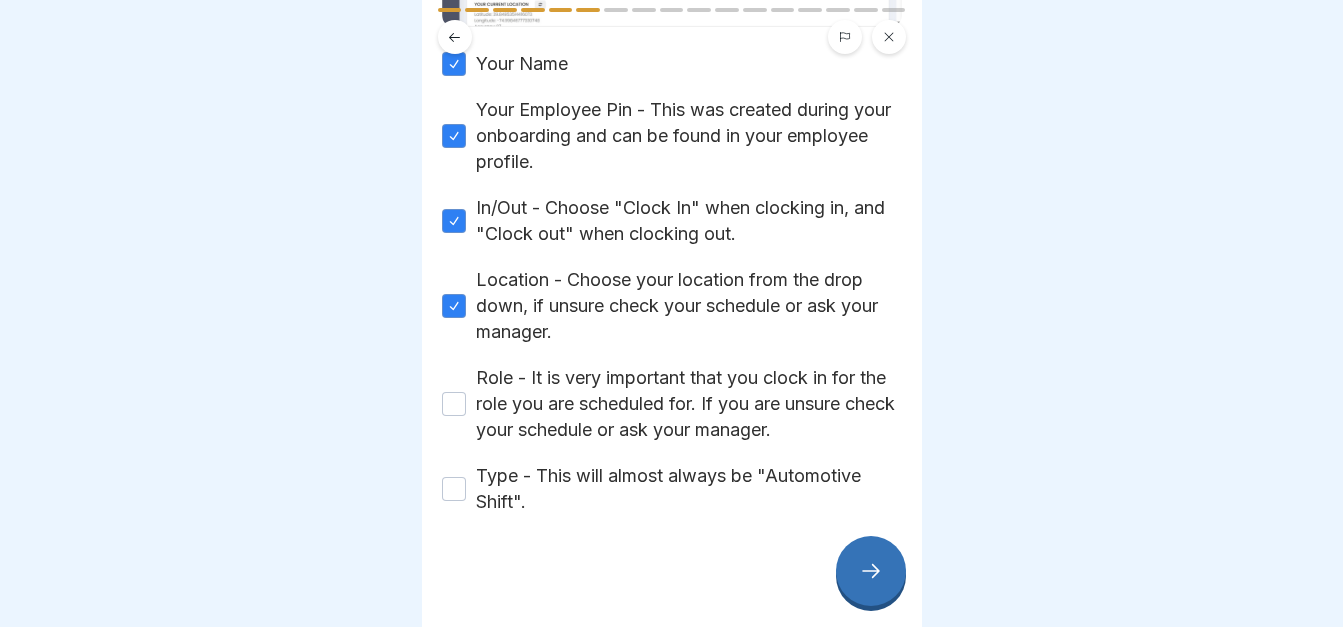 click on "Role - It is very important that you clock in for the role you are scheduled for. If you are unsure check your schedule or ask your manager." at bounding box center [454, 404] 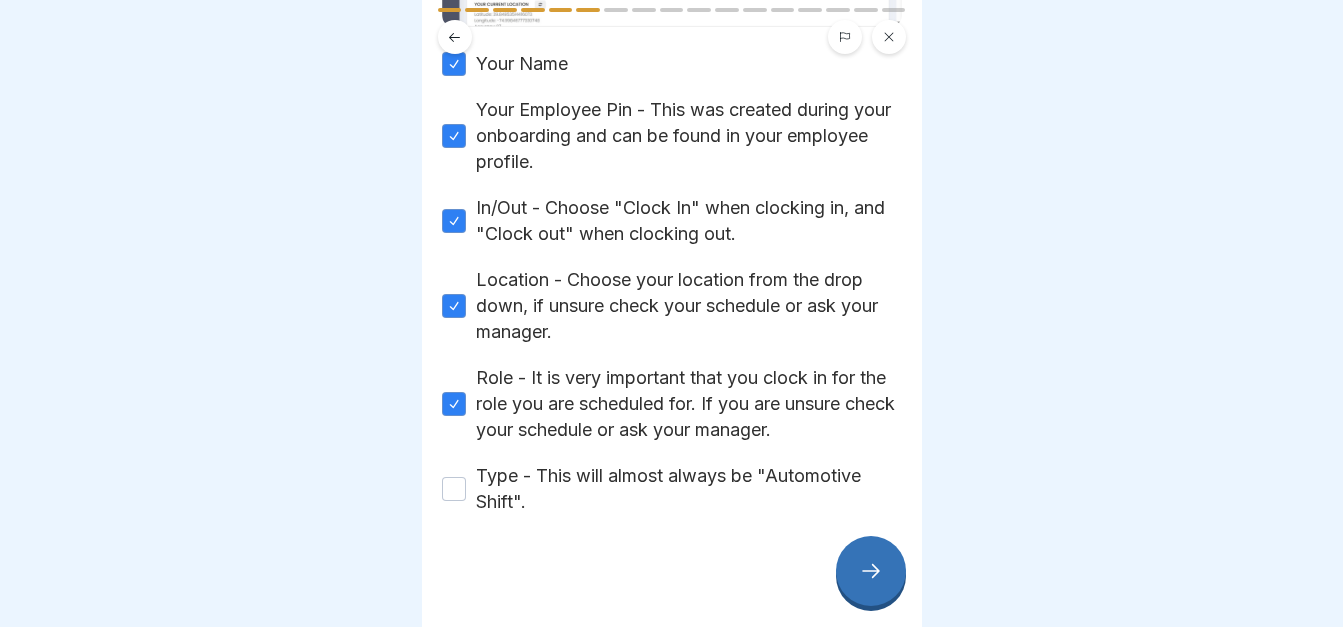 click on "Type - This will almost always be "Automotive Shift"." at bounding box center (454, 489) 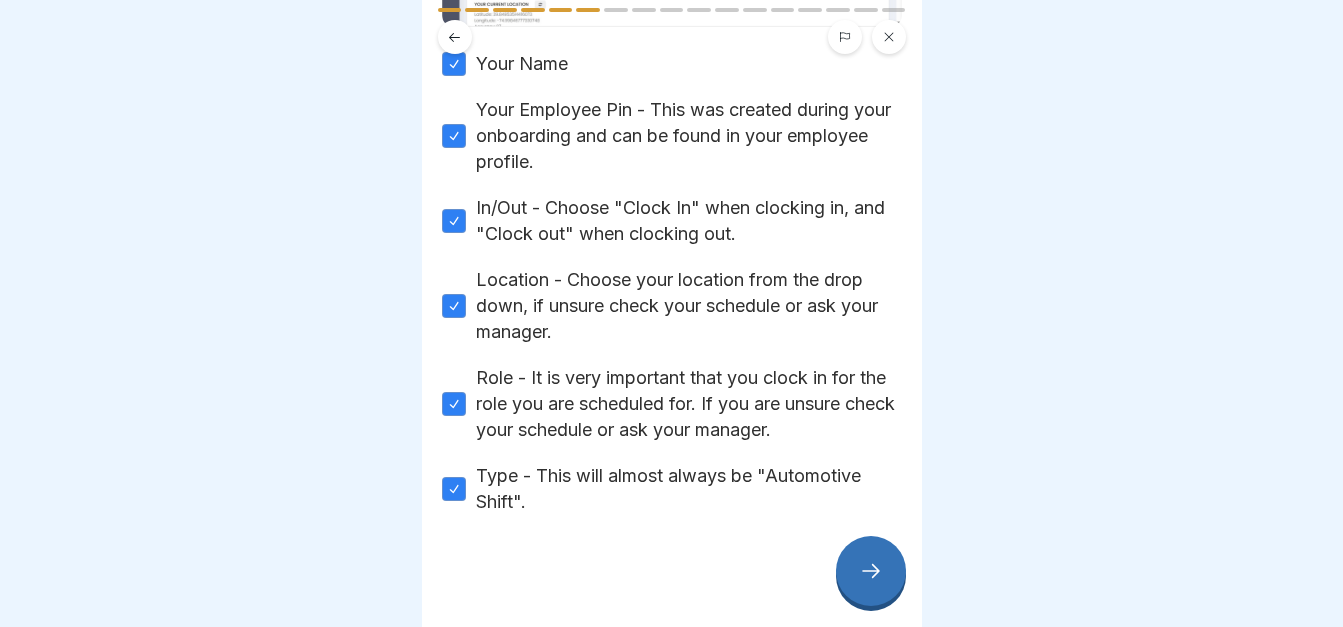 click 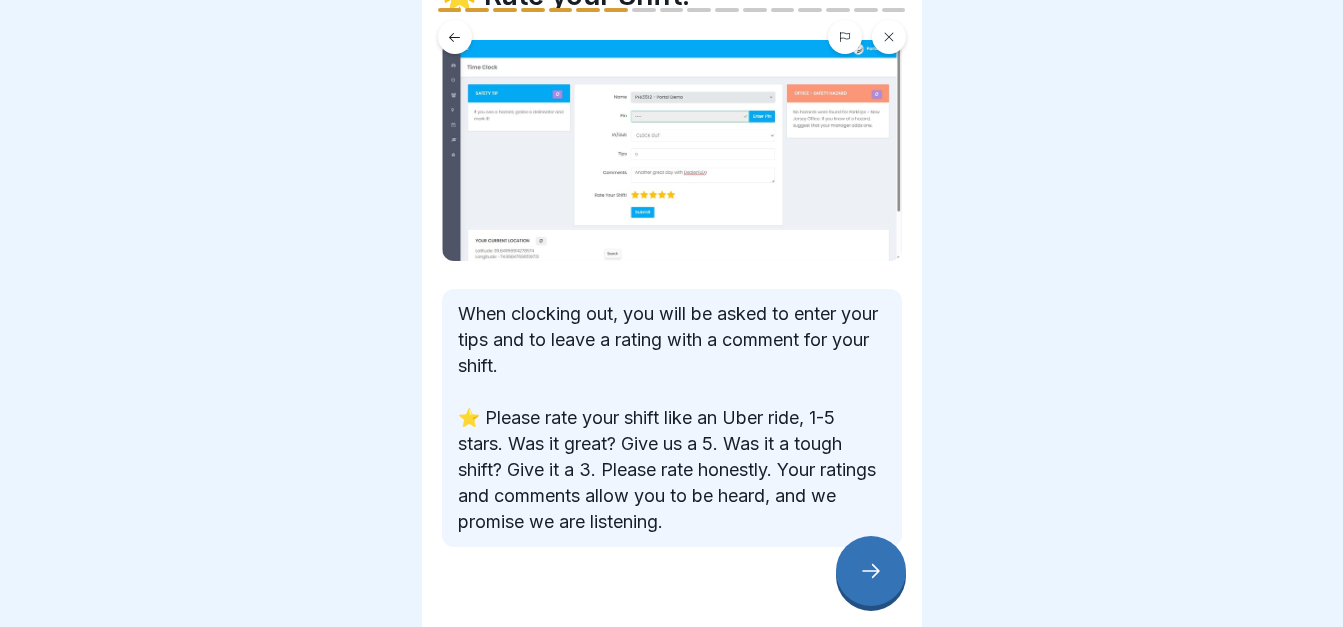 scroll, scrollTop: 133, scrollLeft: 0, axis: vertical 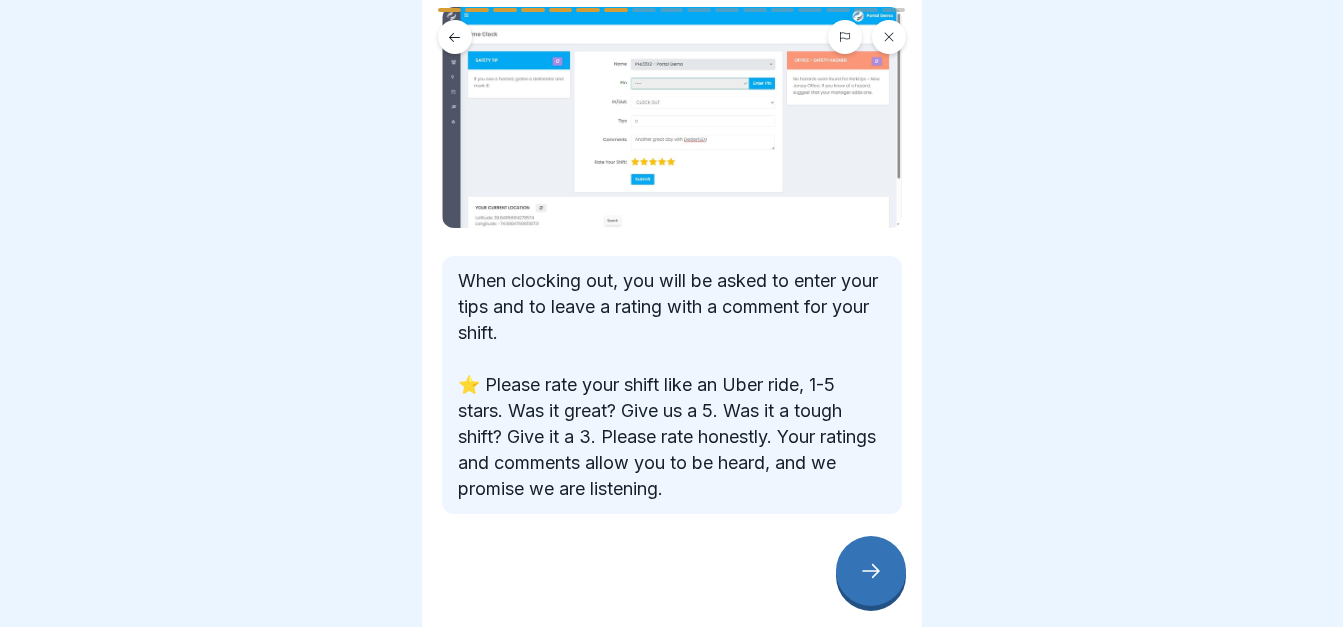 click at bounding box center [871, 571] 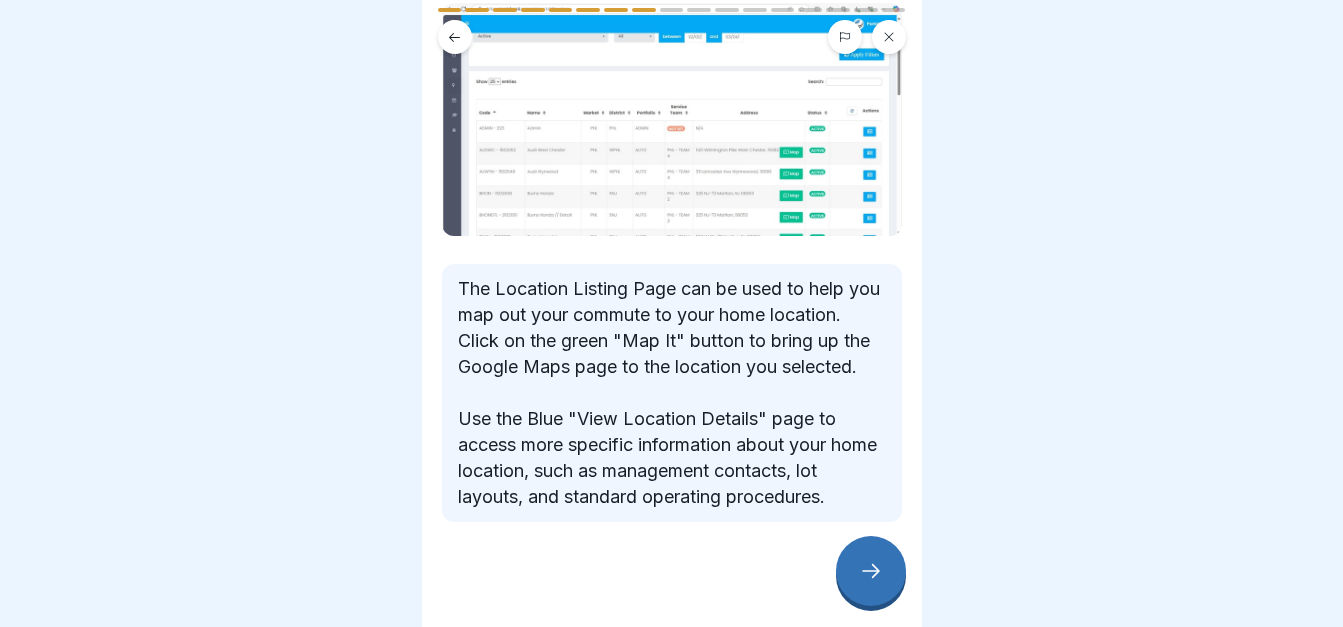 scroll, scrollTop: 200, scrollLeft: 0, axis: vertical 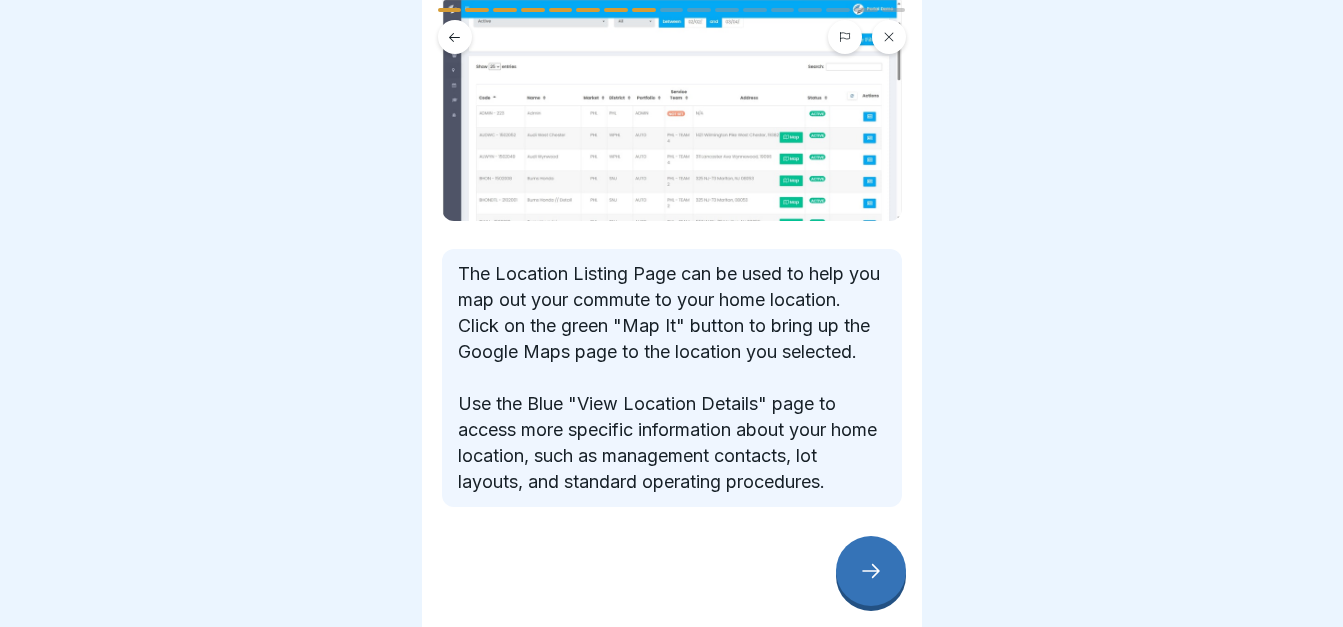 click at bounding box center [871, 571] 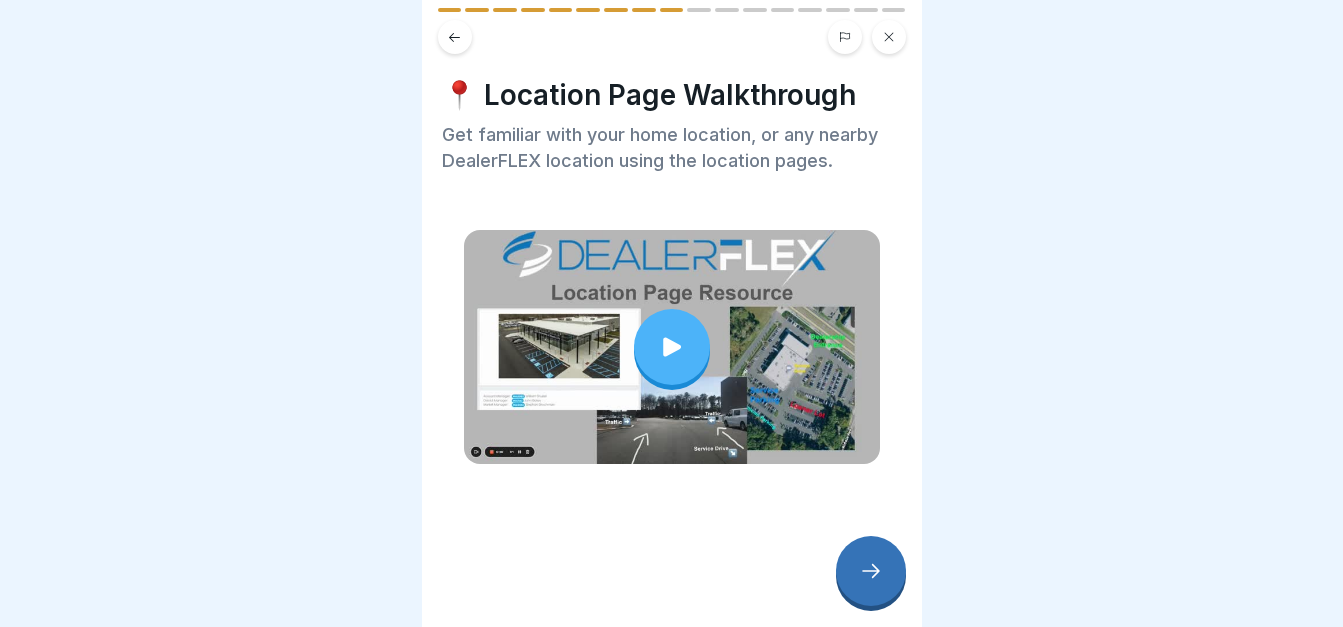 click 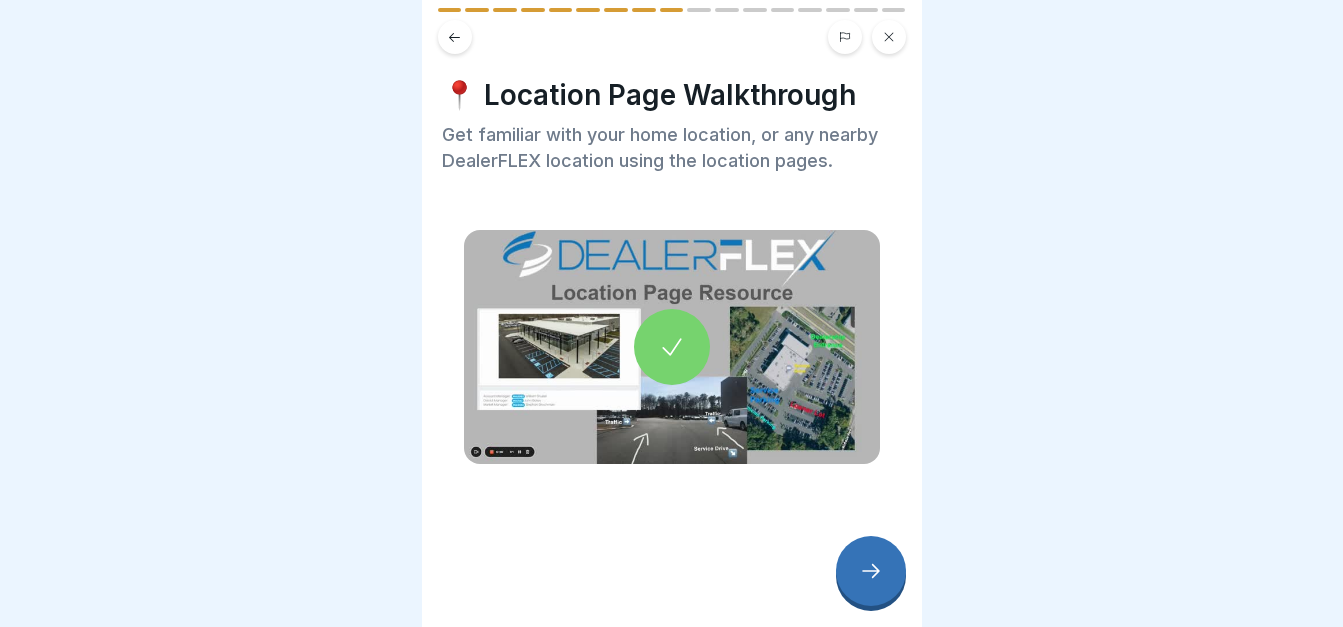 click at bounding box center [871, 571] 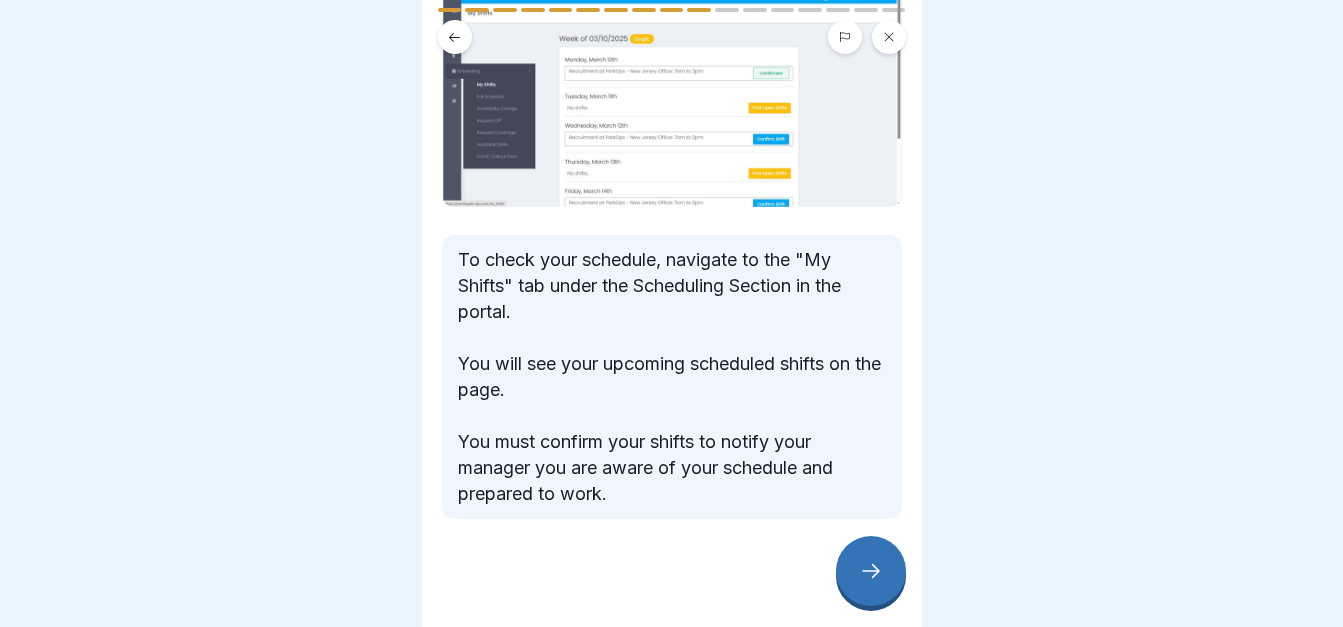 scroll, scrollTop: 100, scrollLeft: 0, axis: vertical 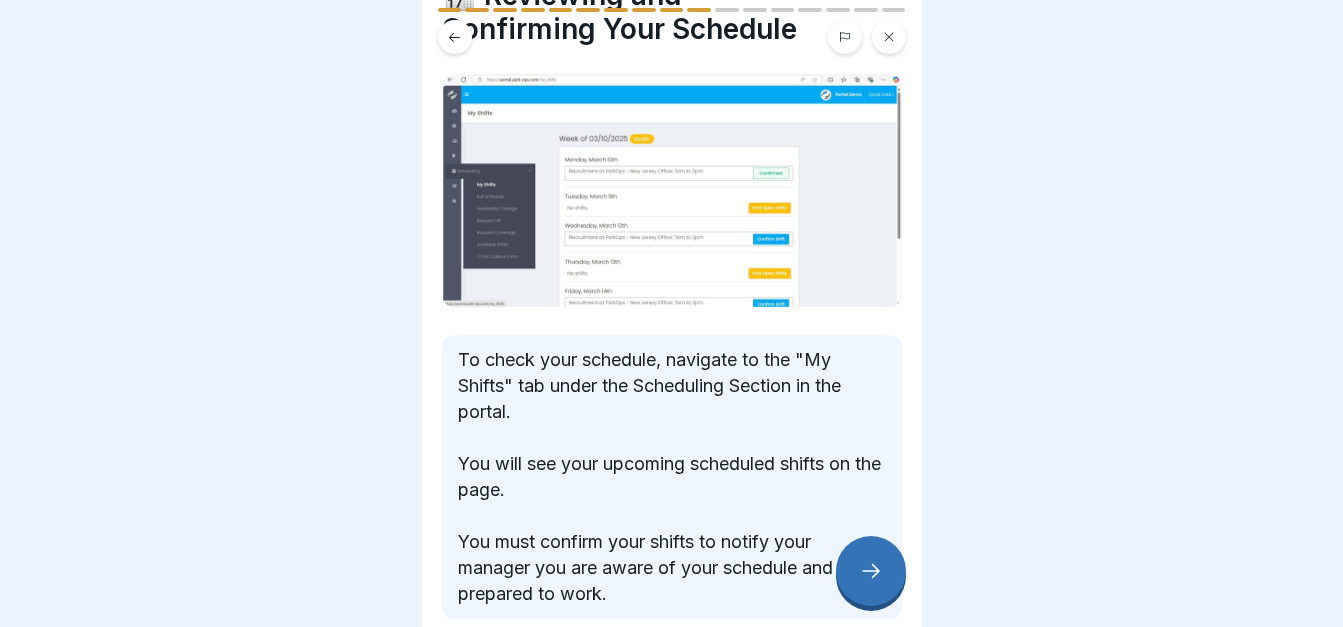 click at bounding box center [871, 571] 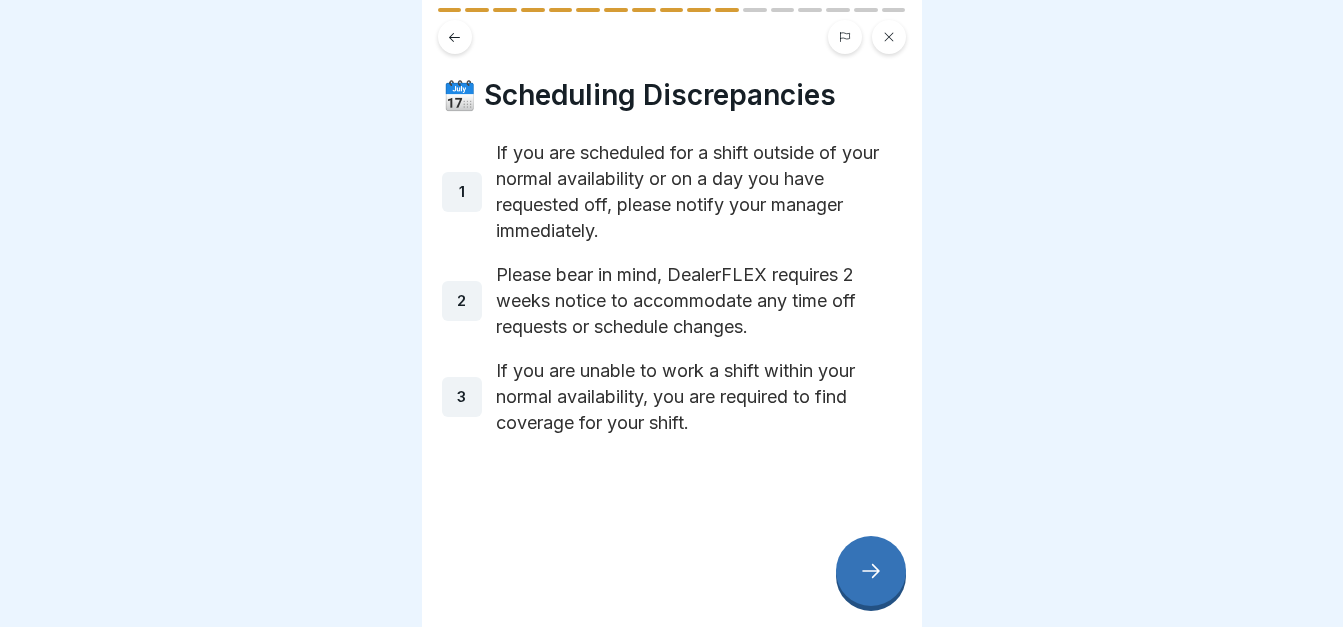 click 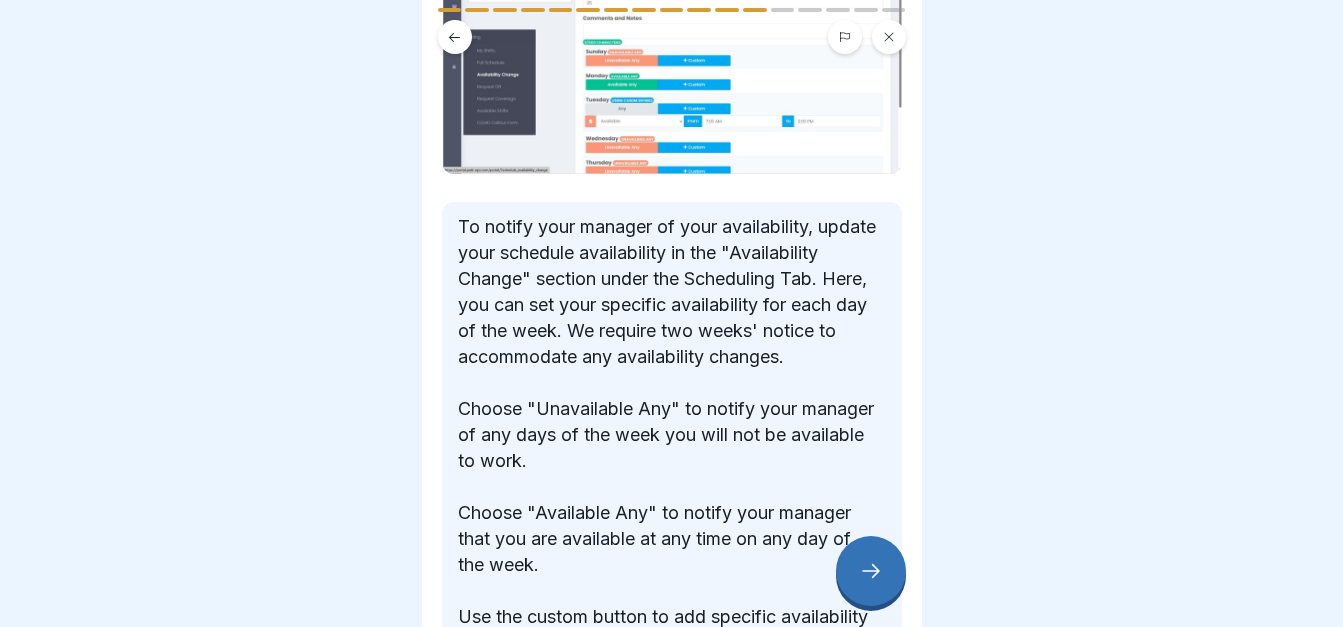 scroll, scrollTop: 300, scrollLeft: 0, axis: vertical 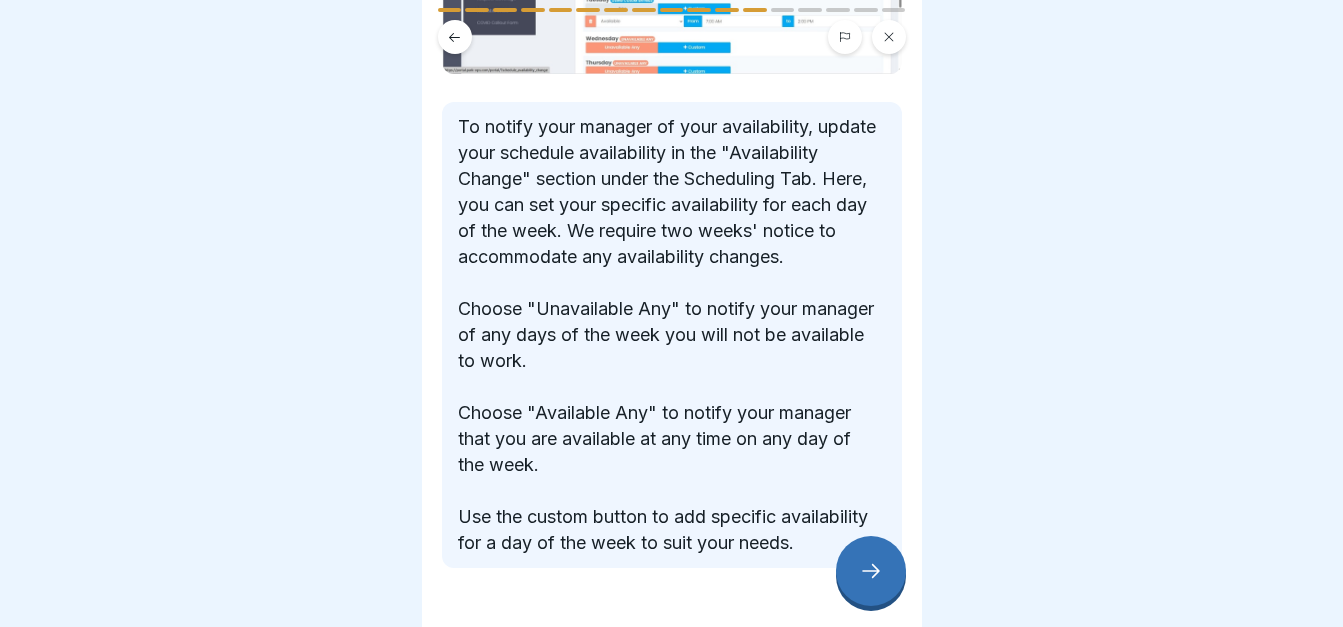 click 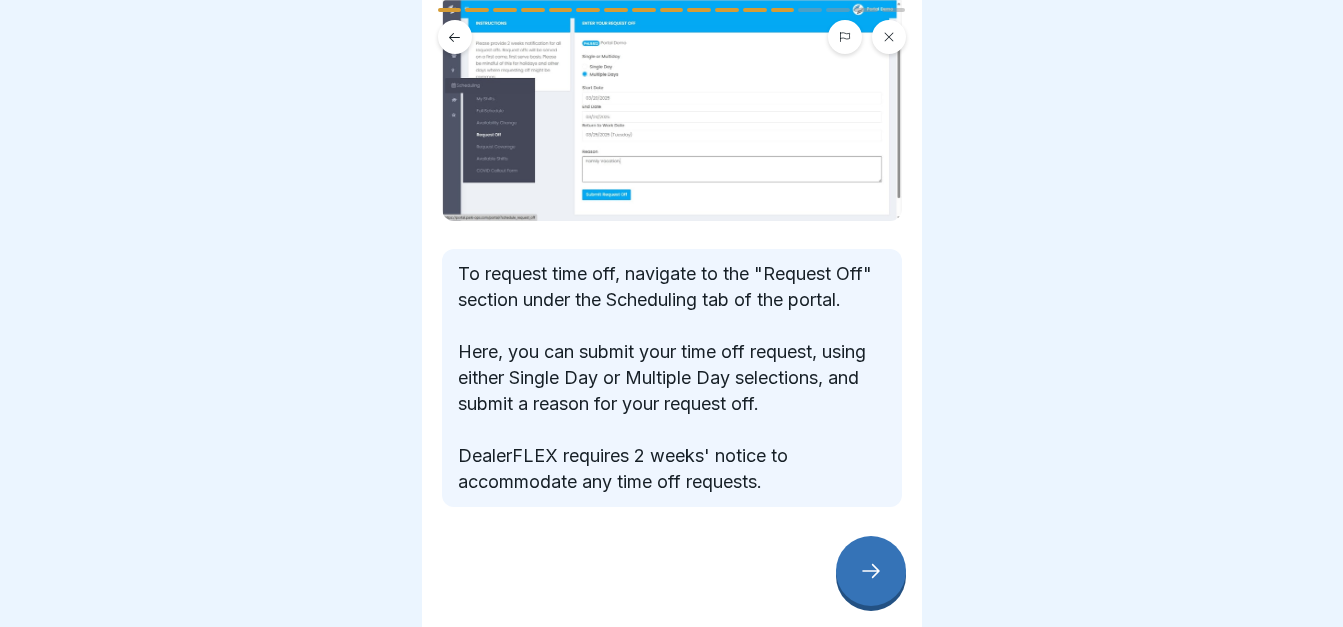 scroll, scrollTop: 196, scrollLeft: 0, axis: vertical 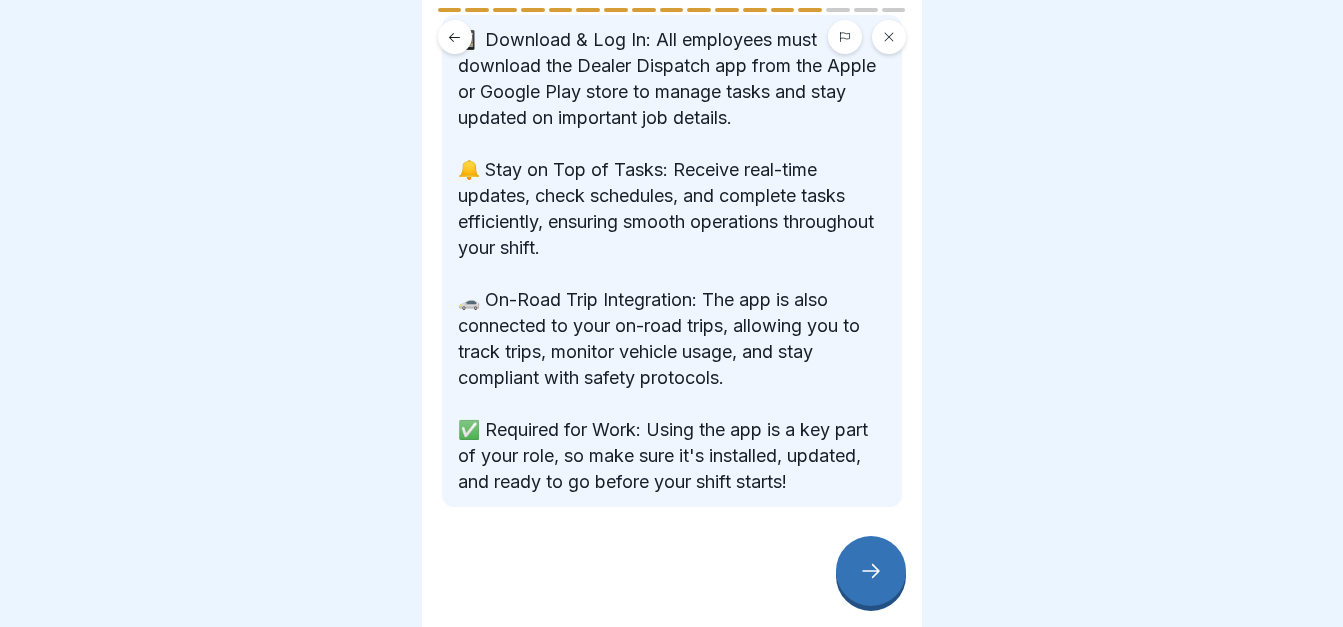 click 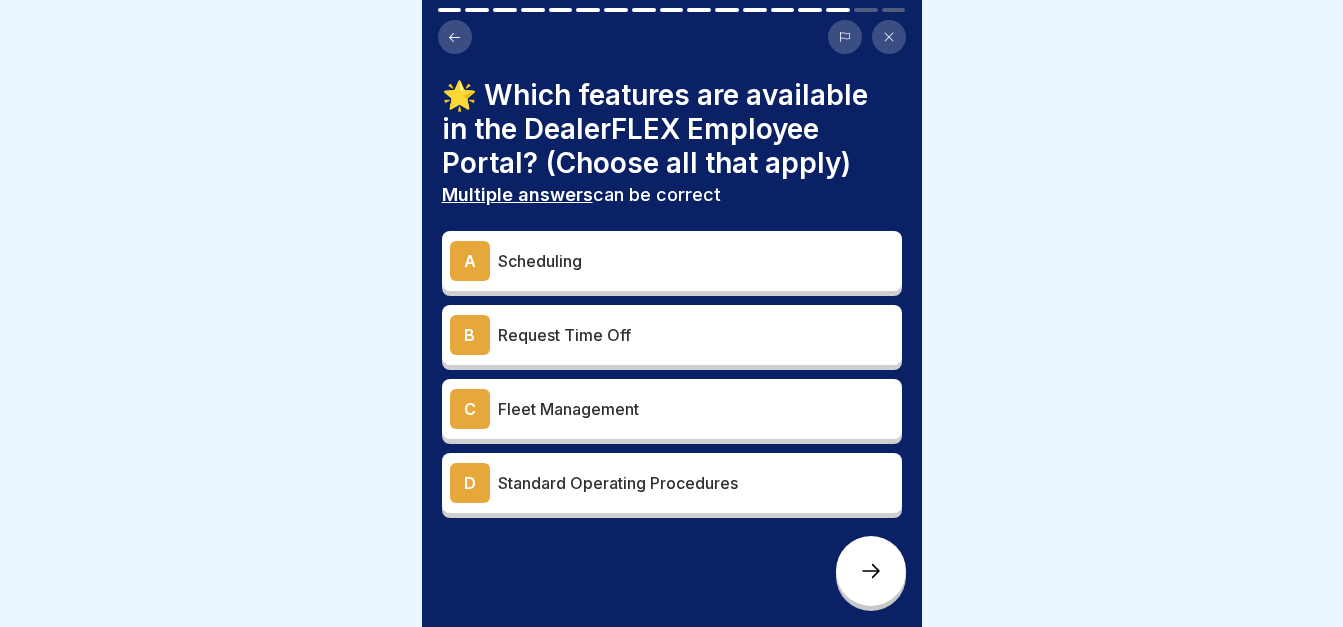 click on "A" at bounding box center [470, 261] 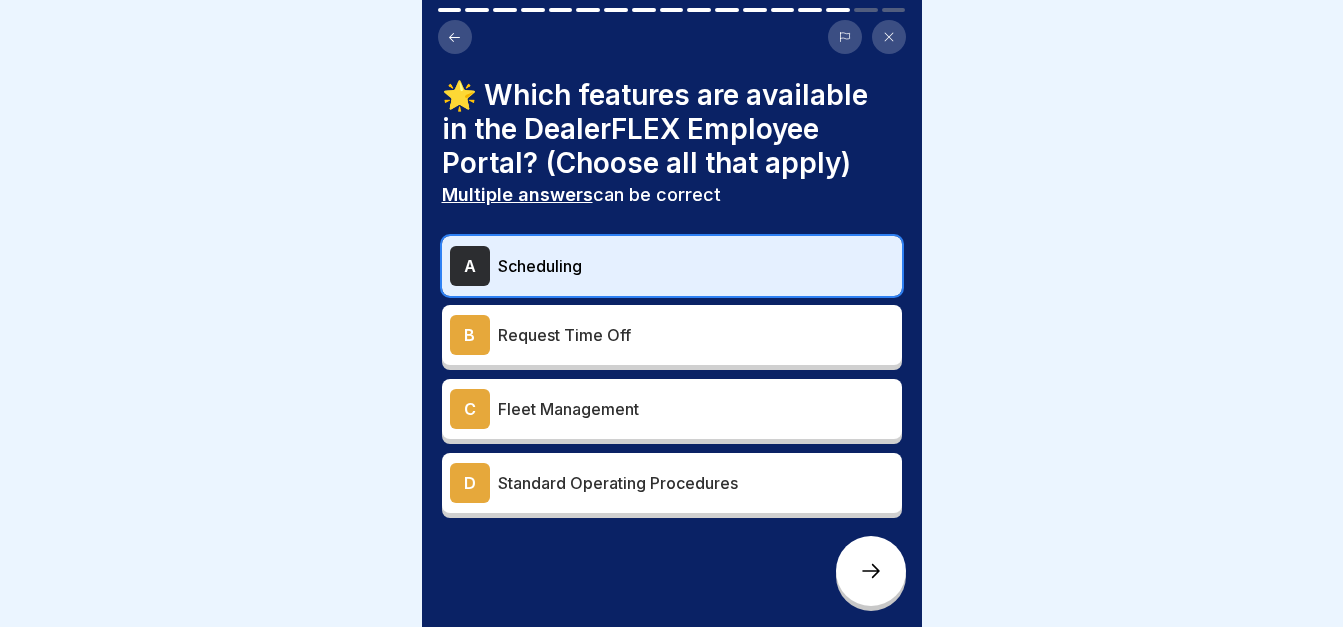 click on "B" at bounding box center (470, 335) 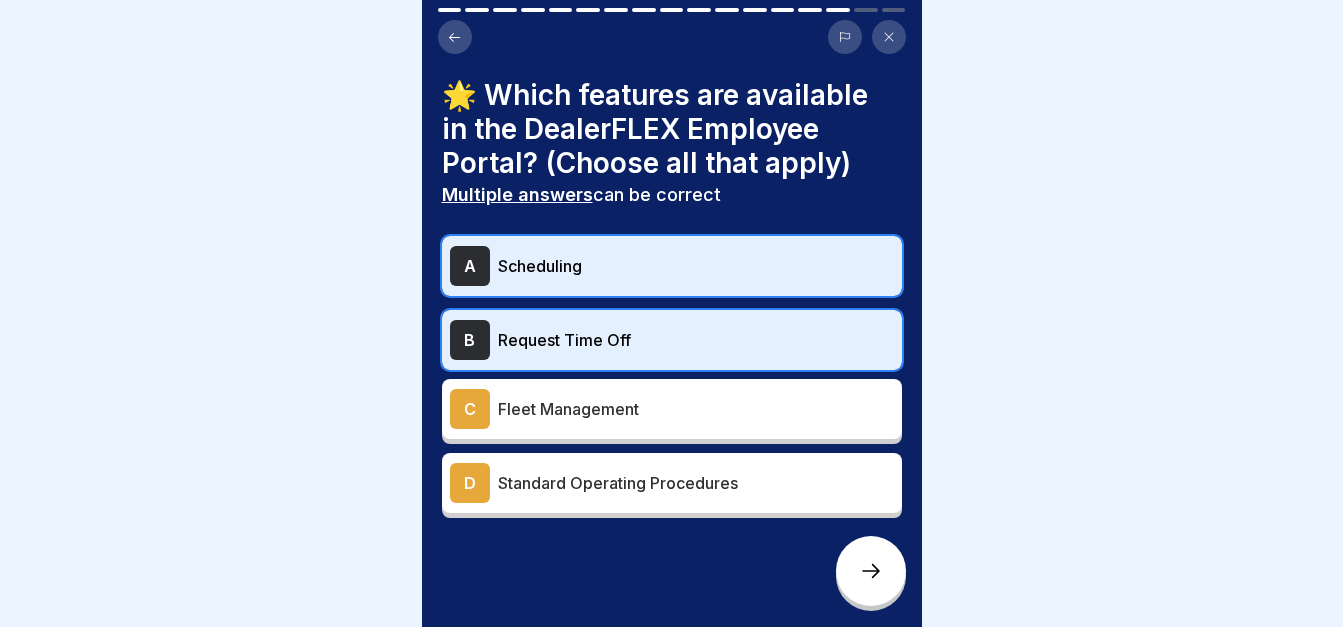click on "D" at bounding box center [470, 483] 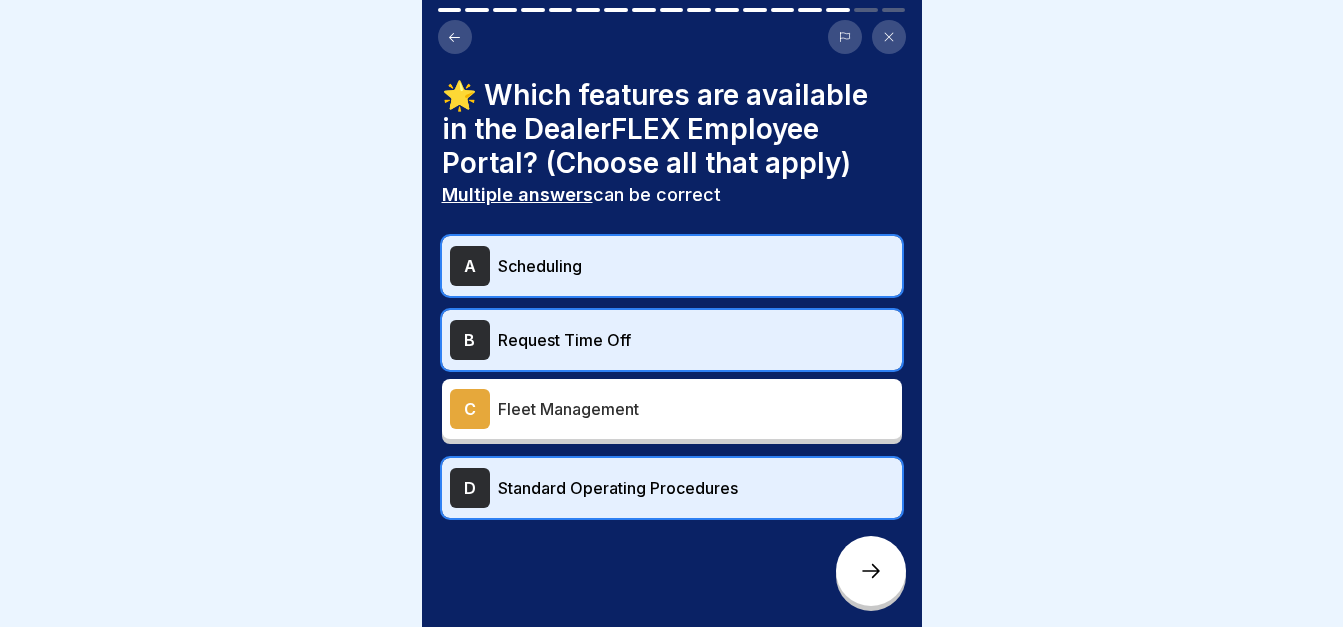 click on "C" at bounding box center [470, 409] 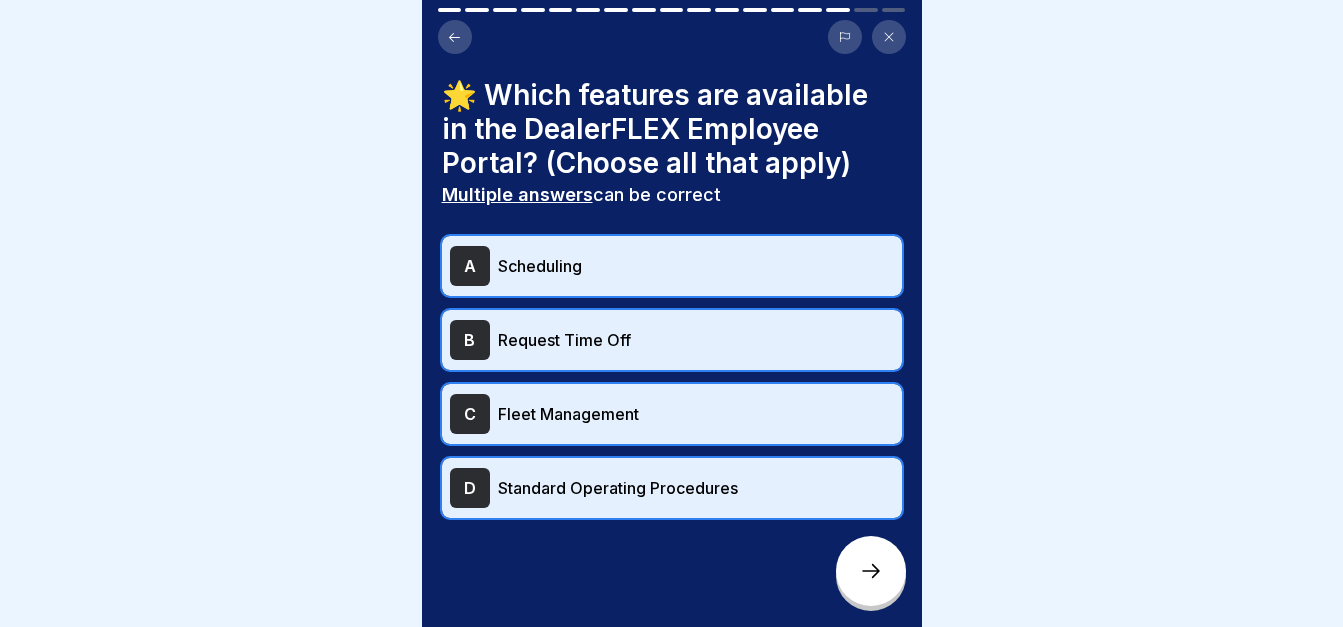 click at bounding box center (871, 571) 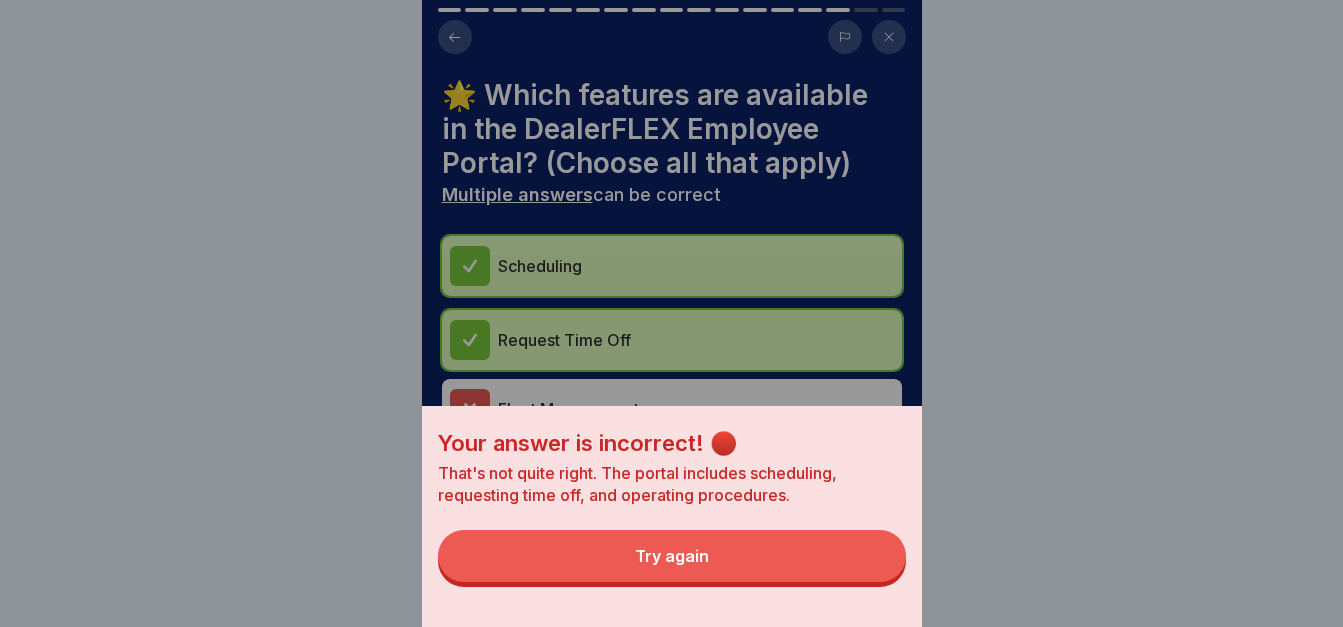 click on "Try again" at bounding box center (672, 556) 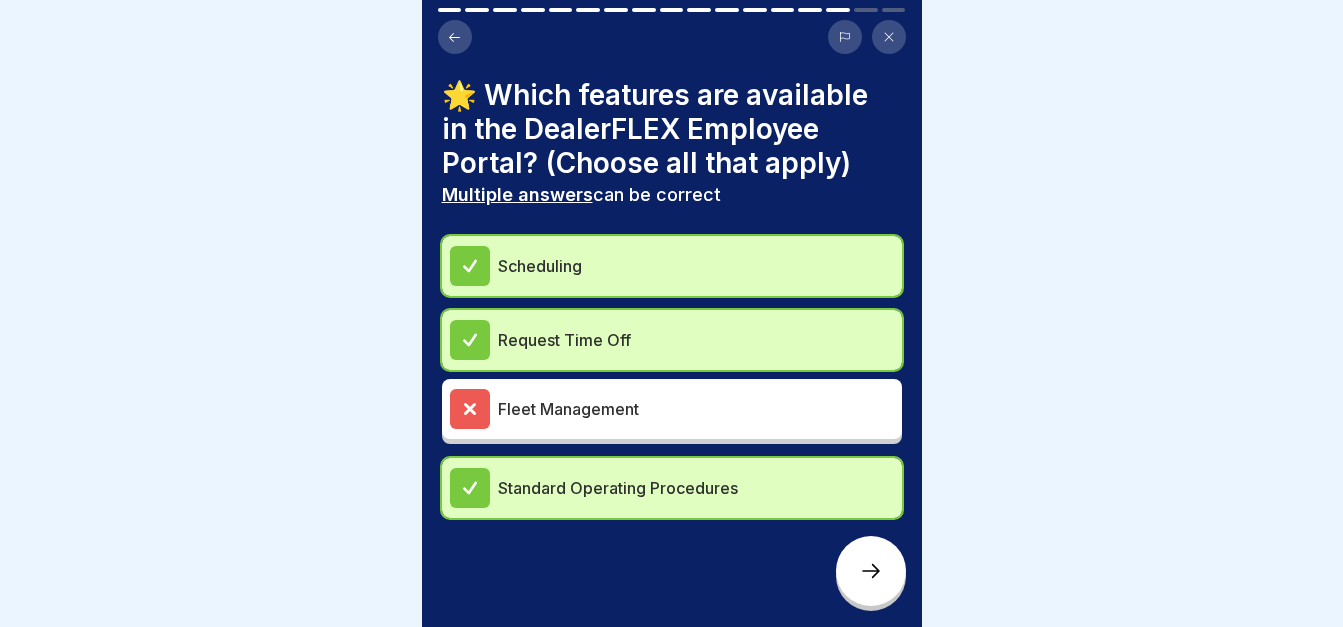 click at bounding box center [871, 571] 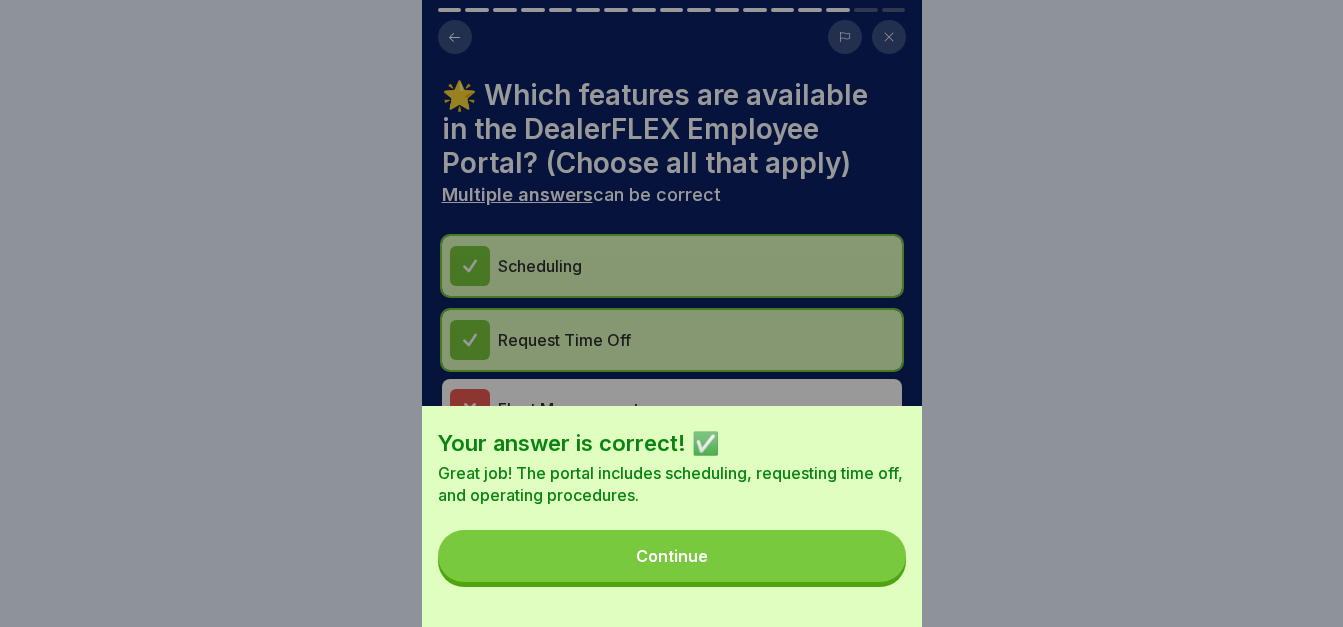 click on "Continue" at bounding box center [672, 556] 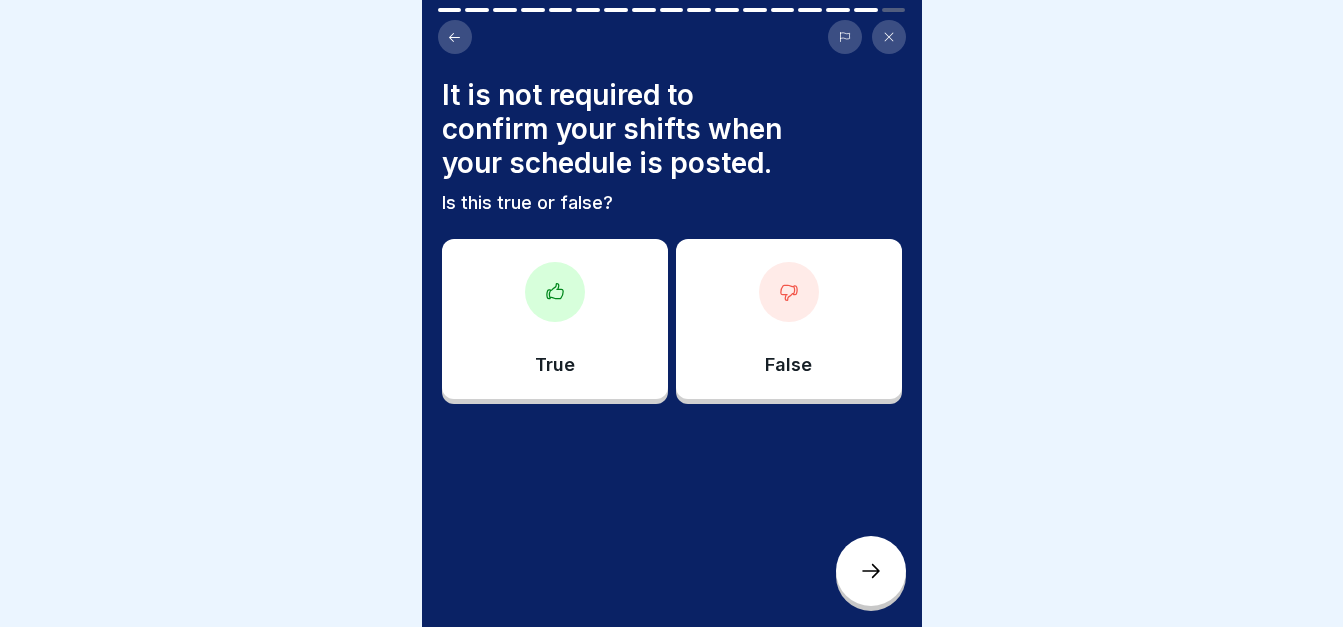 click on "False" at bounding box center [789, 319] 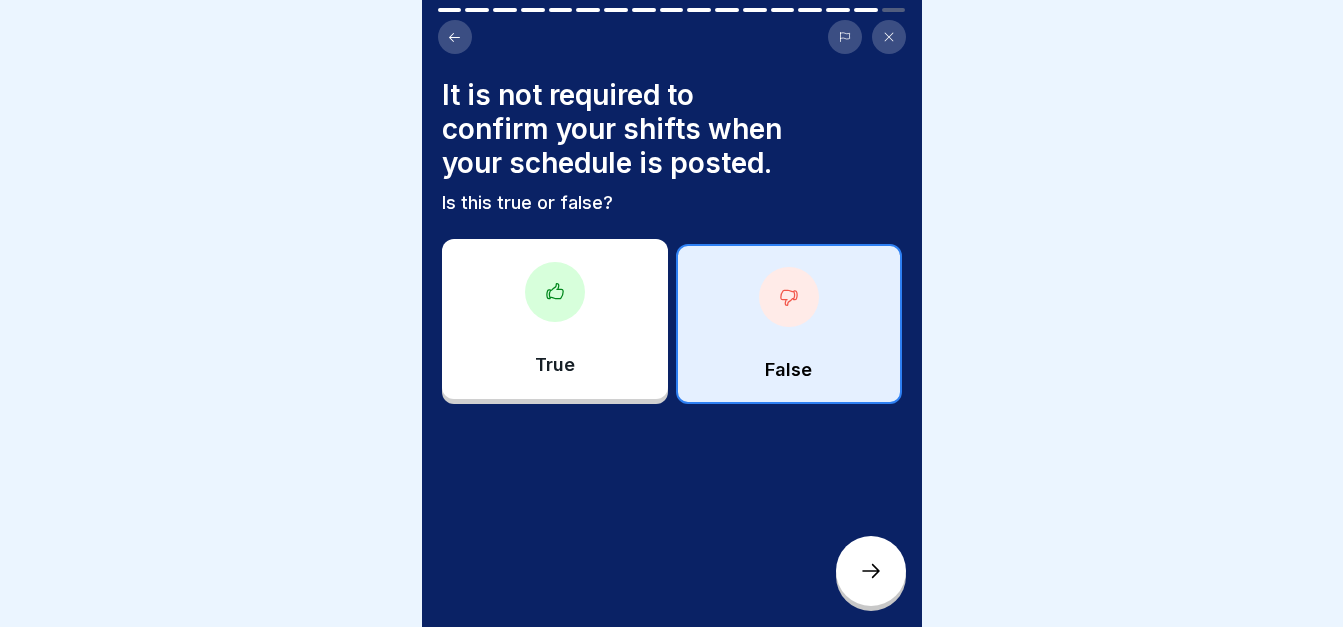 click at bounding box center [871, 571] 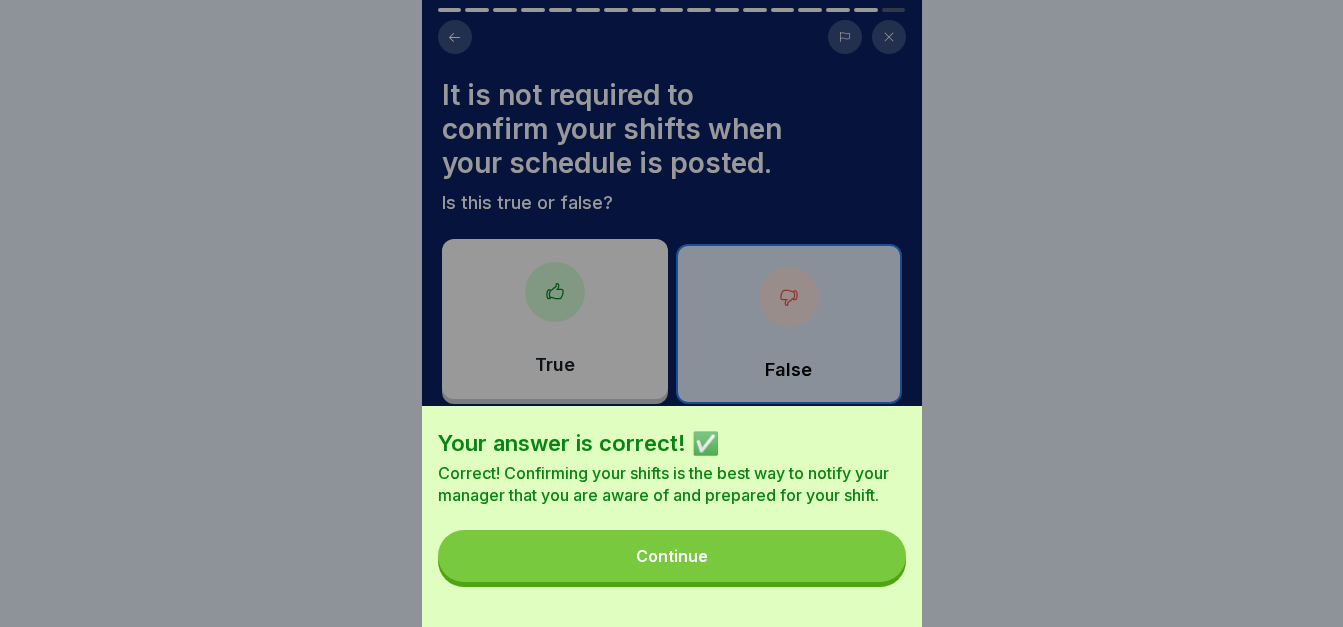click on "Continue" at bounding box center [672, 556] 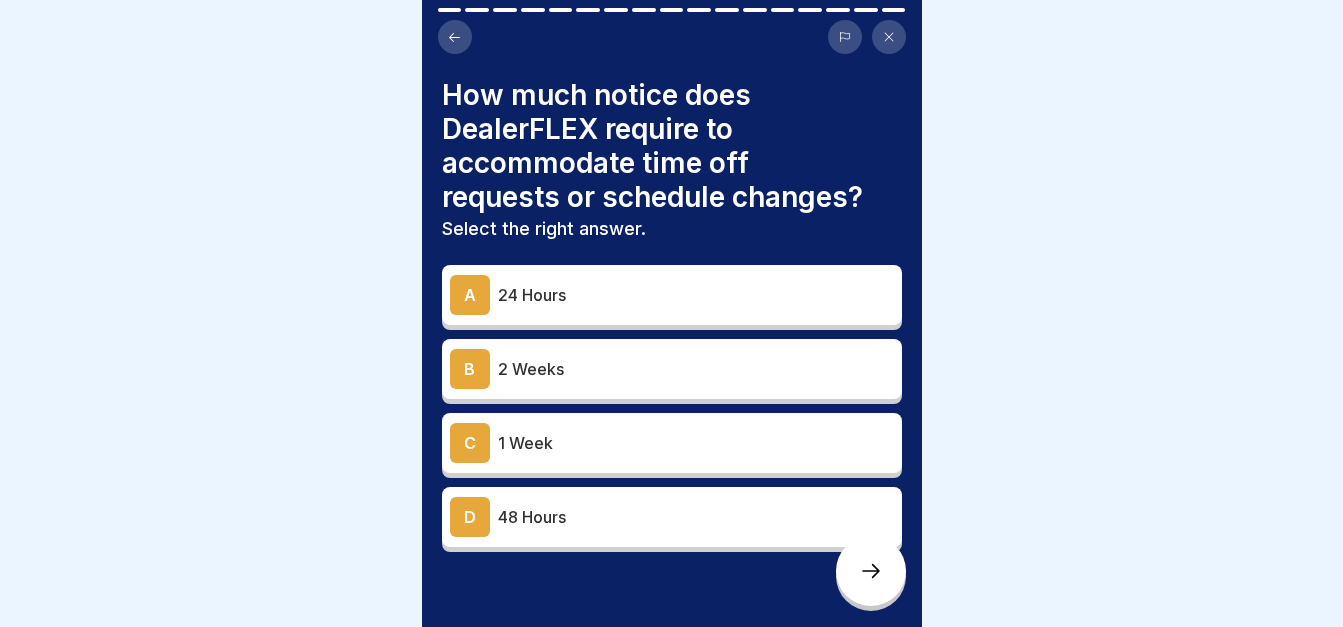 click on "B" at bounding box center [470, 369] 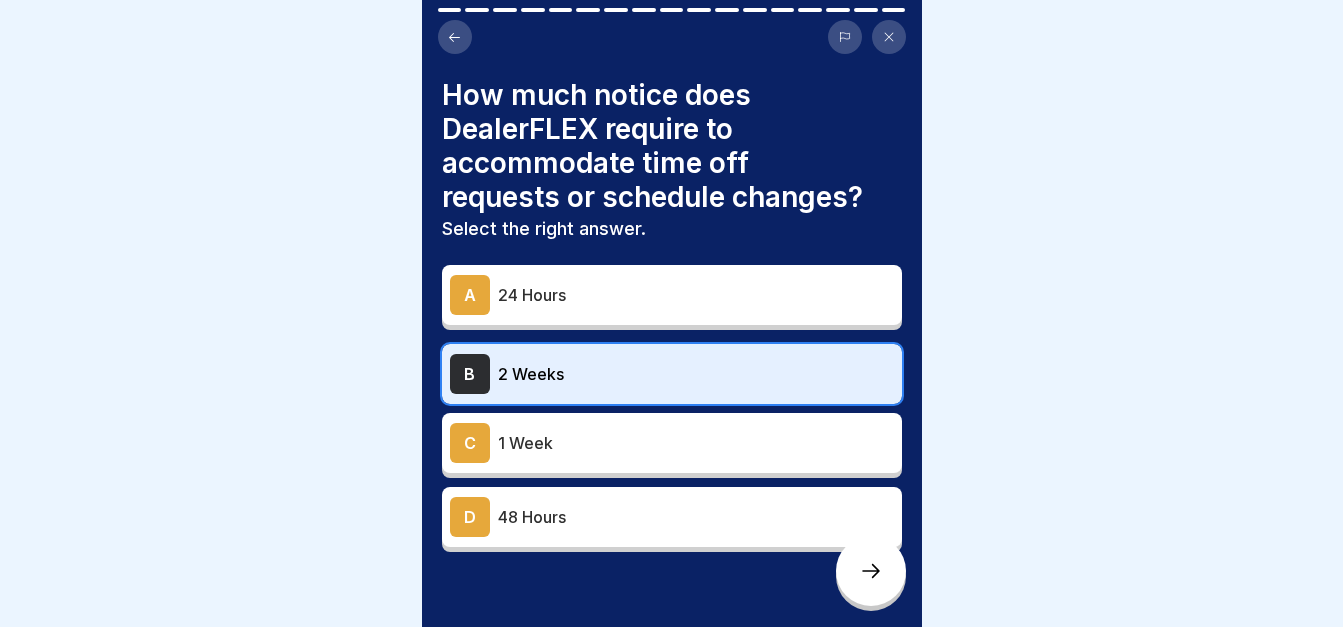 click at bounding box center (871, 571) 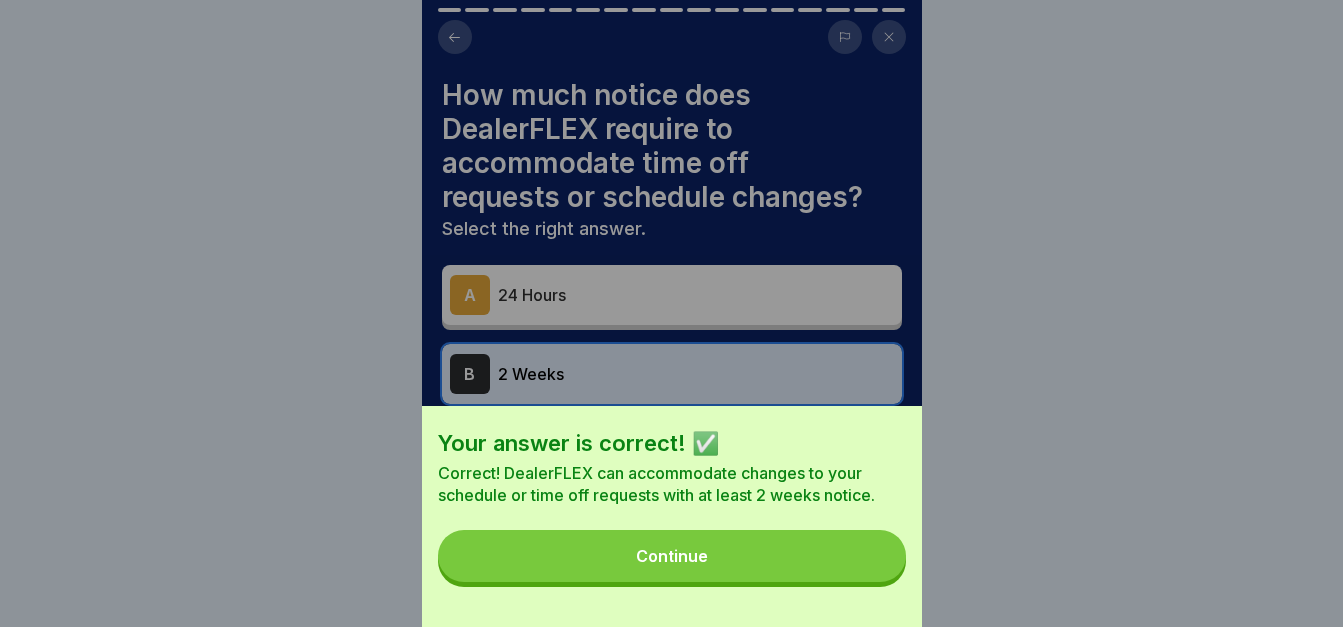 click on "Continue" at bounding box center (672, 556) 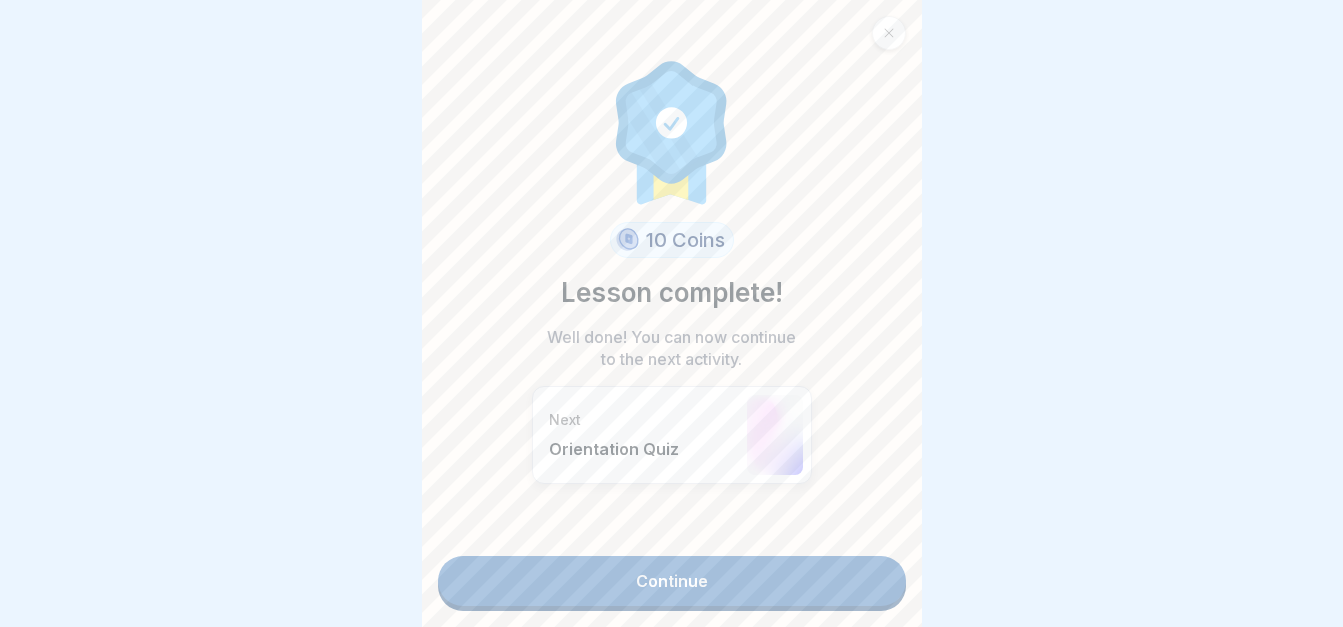 click on "Continue" at bounding box center [672, 581] 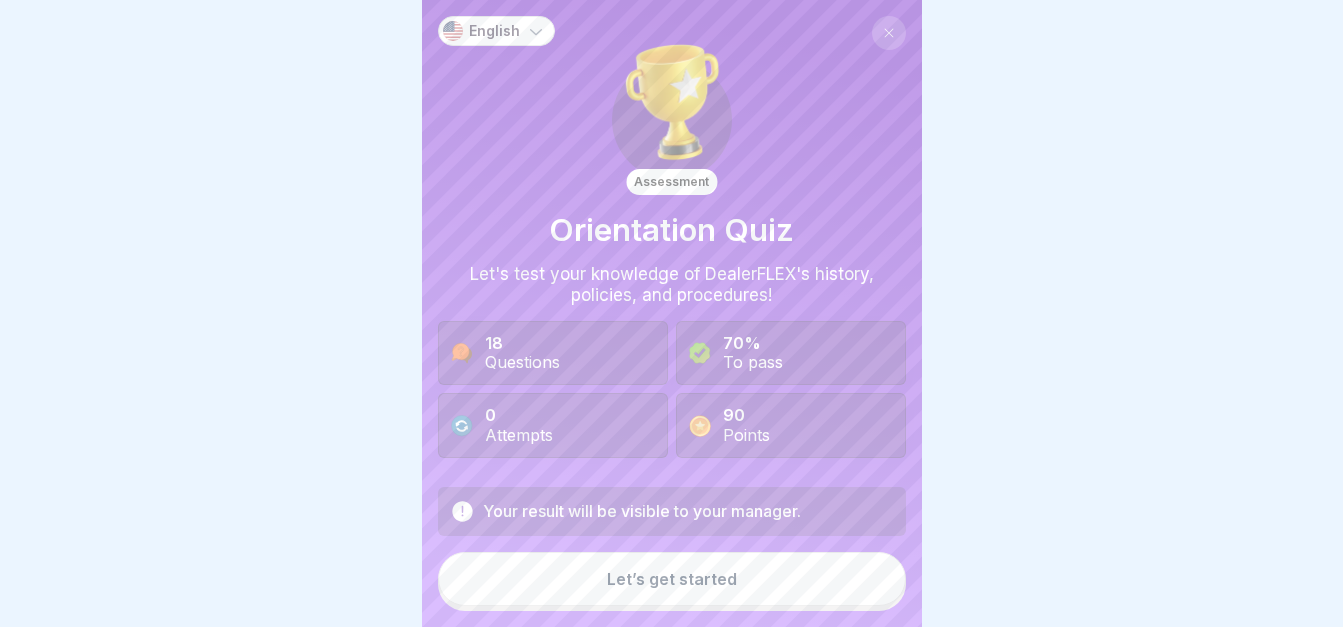 scroll, scrollTop: 15, scrollLeft: 0, axis: vertical 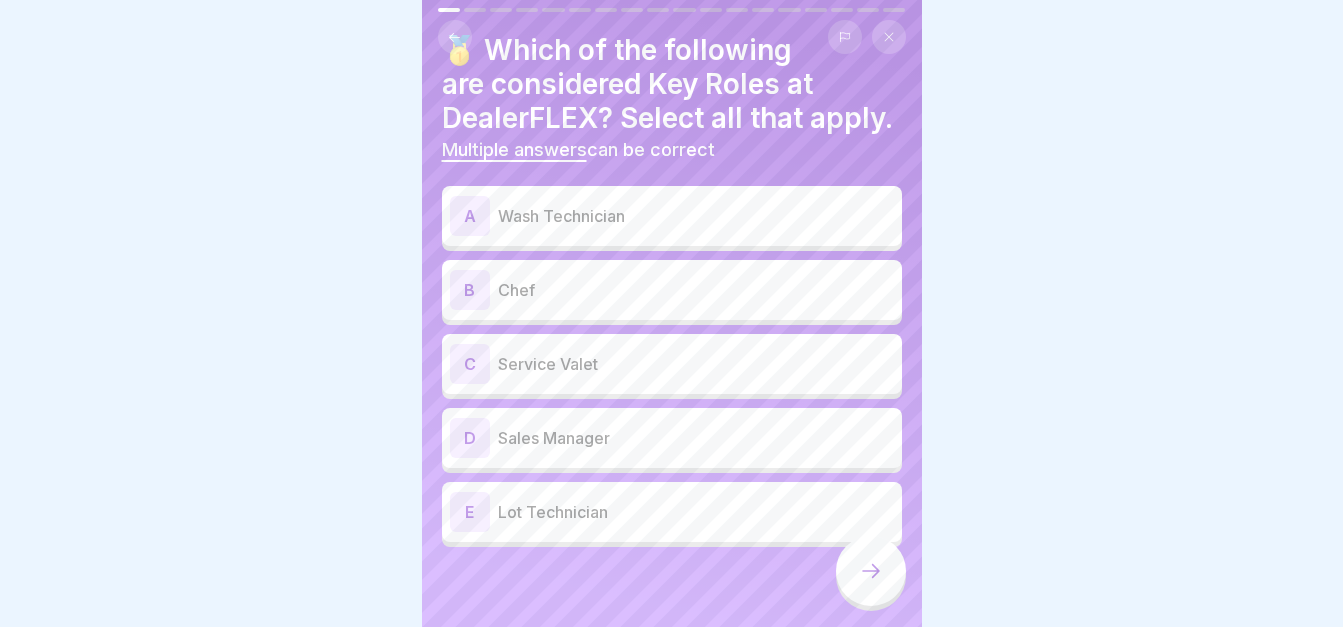 click on "E" at bounding box center (470, 512) 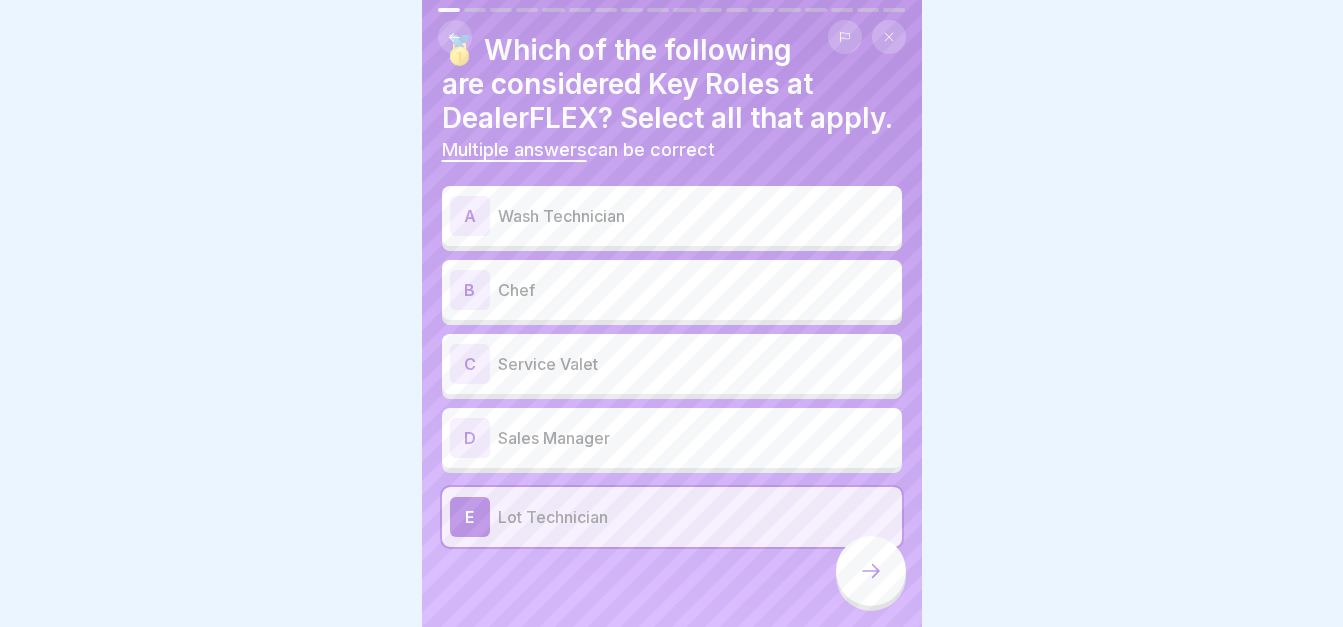 click on "C" at bounding box center (470, 364) 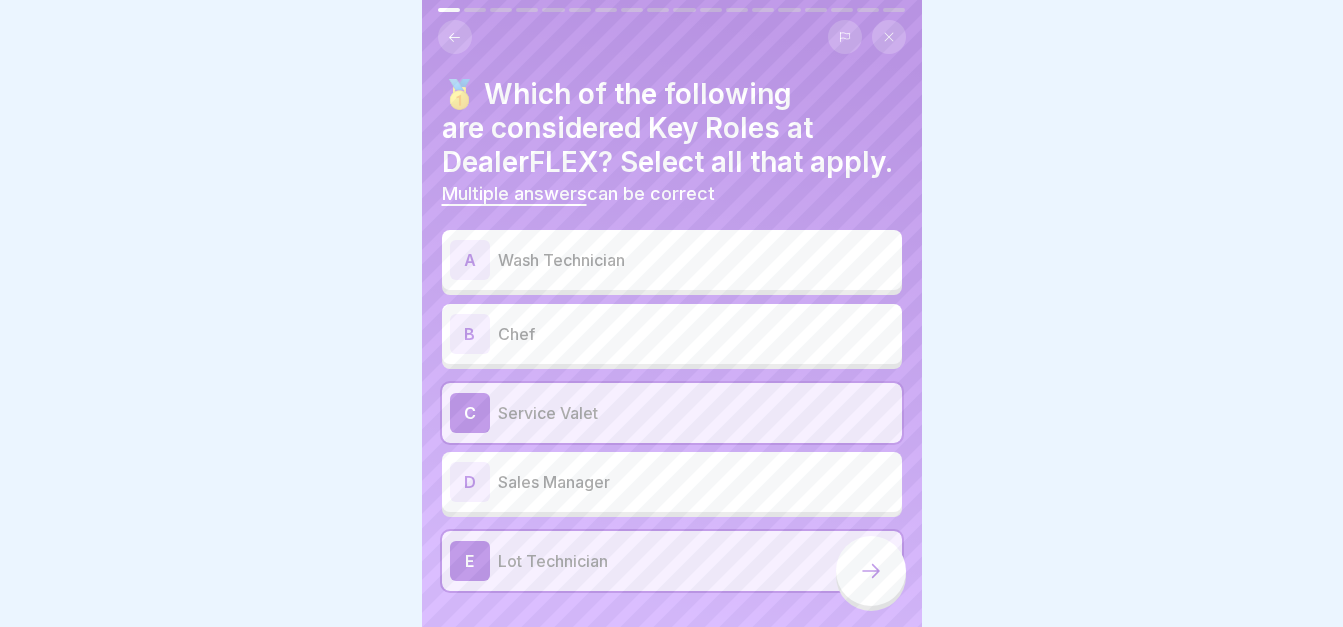 scroll, scrollTop: 0, scrollLeft: 0, axis: both 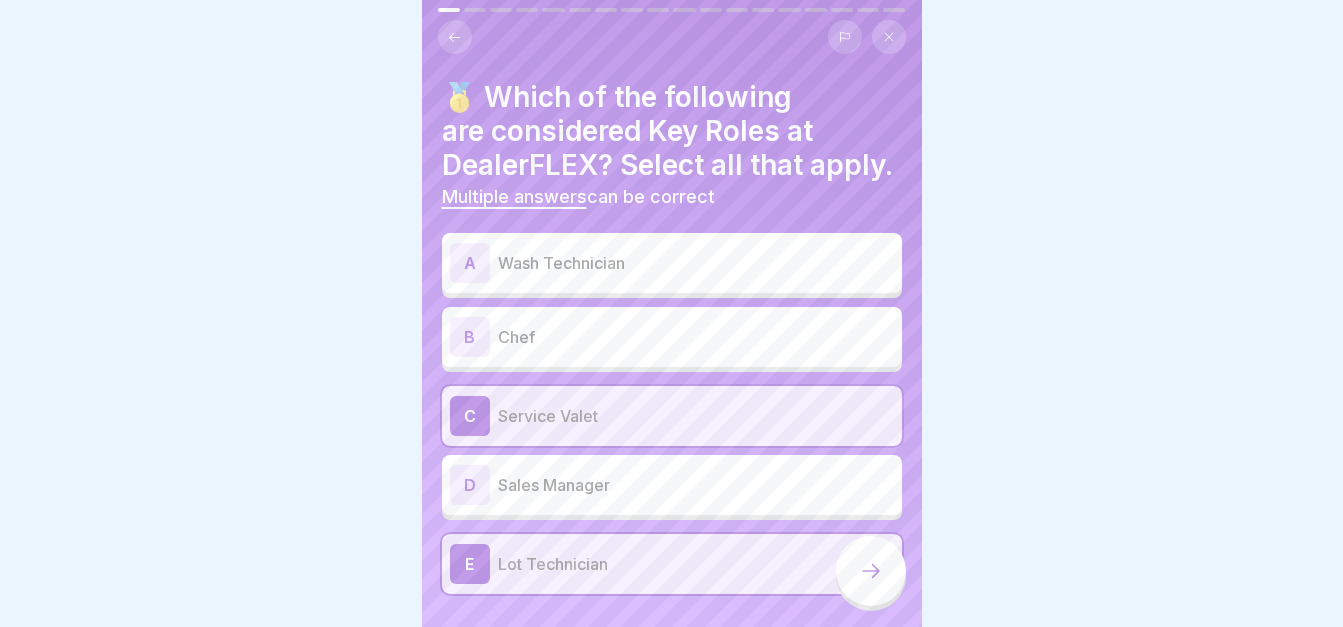 click on "A" at bounding box center [470, 263] 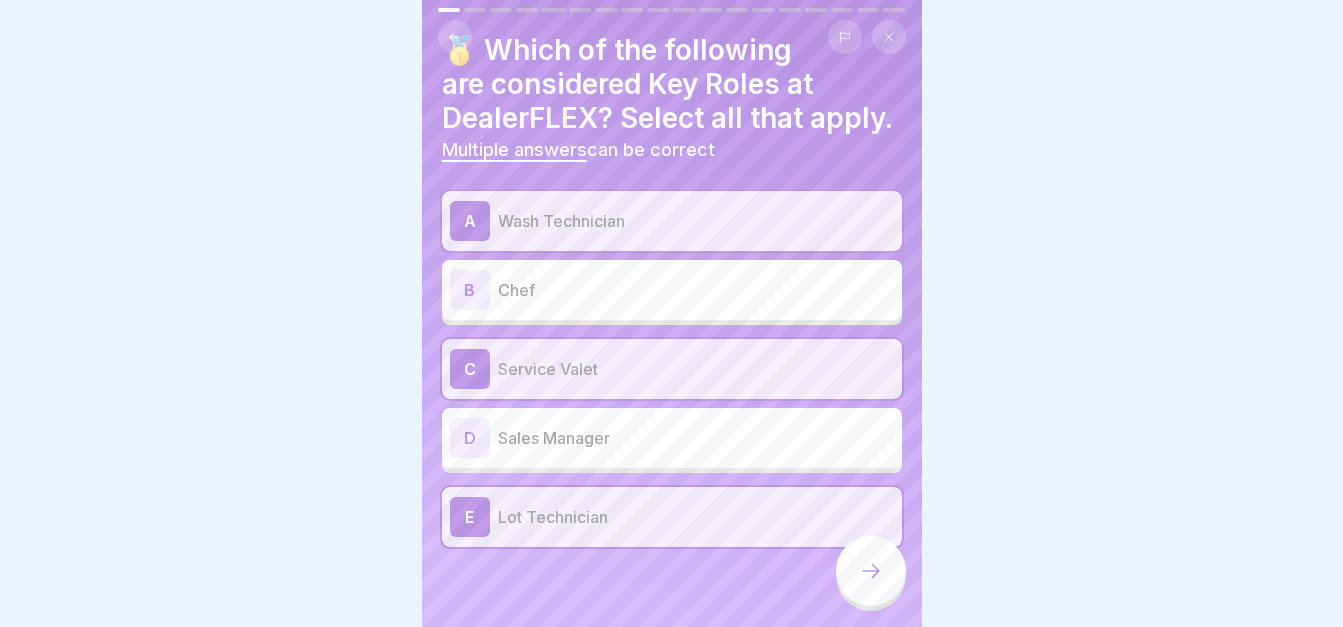 scroll, scrollTop: 81, scrollLeft: 0, axis: vertical 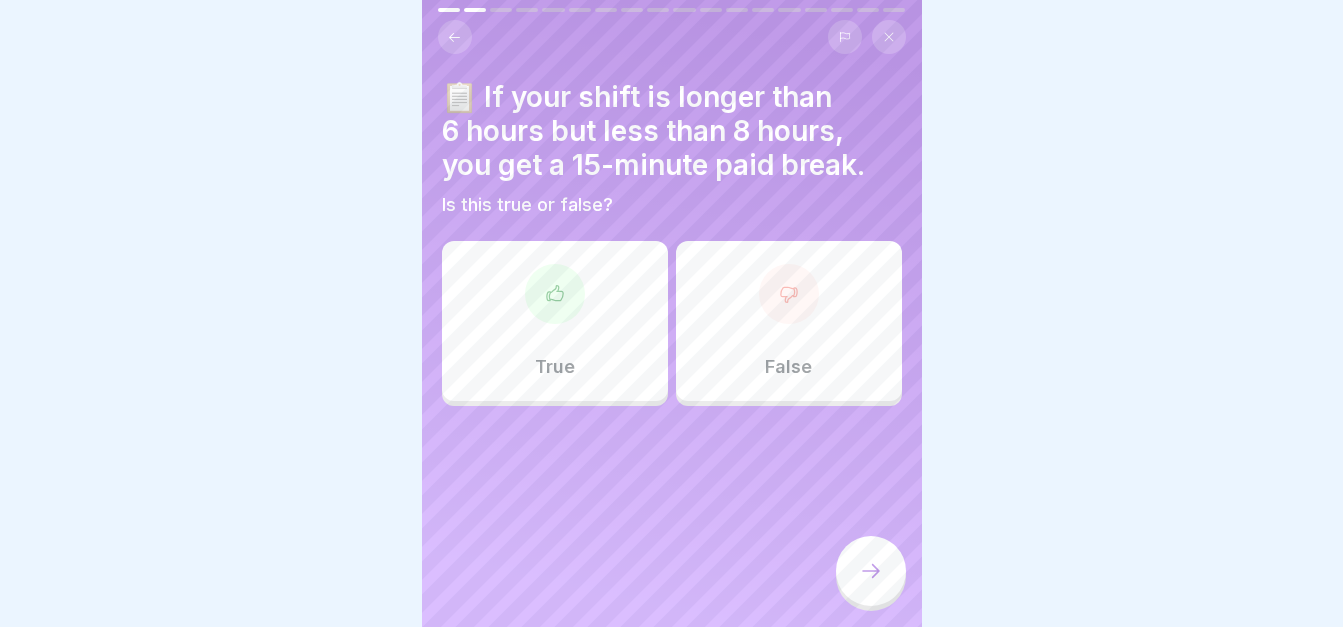 click 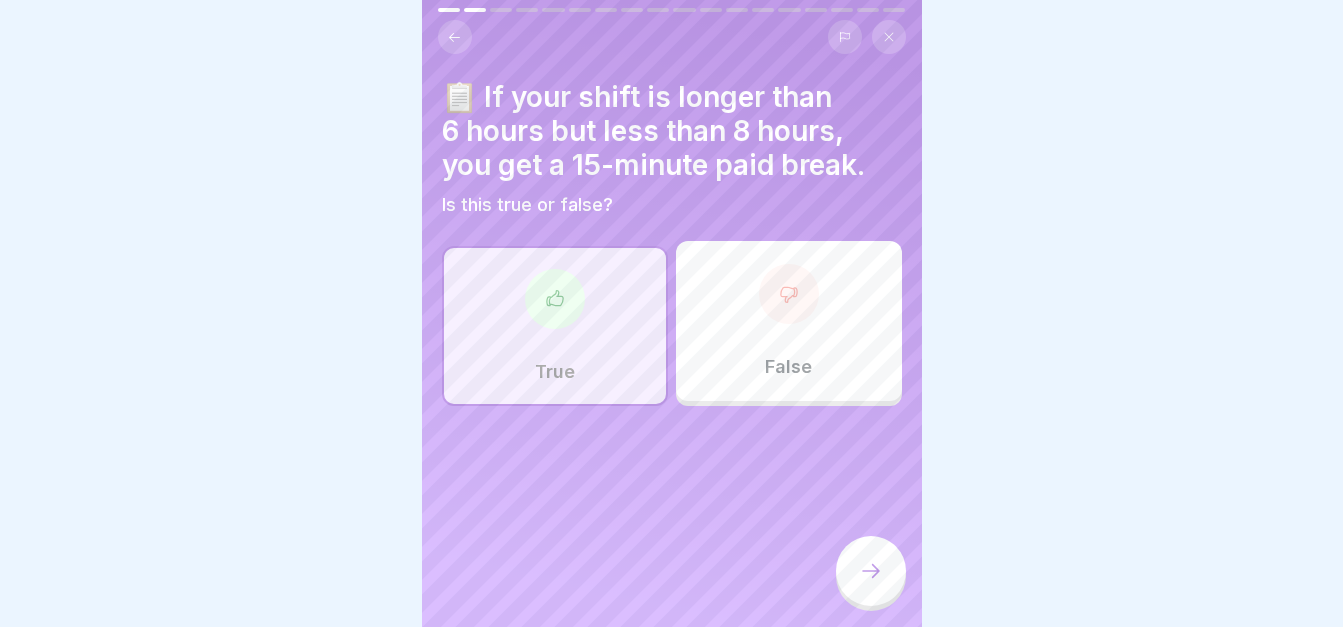 click 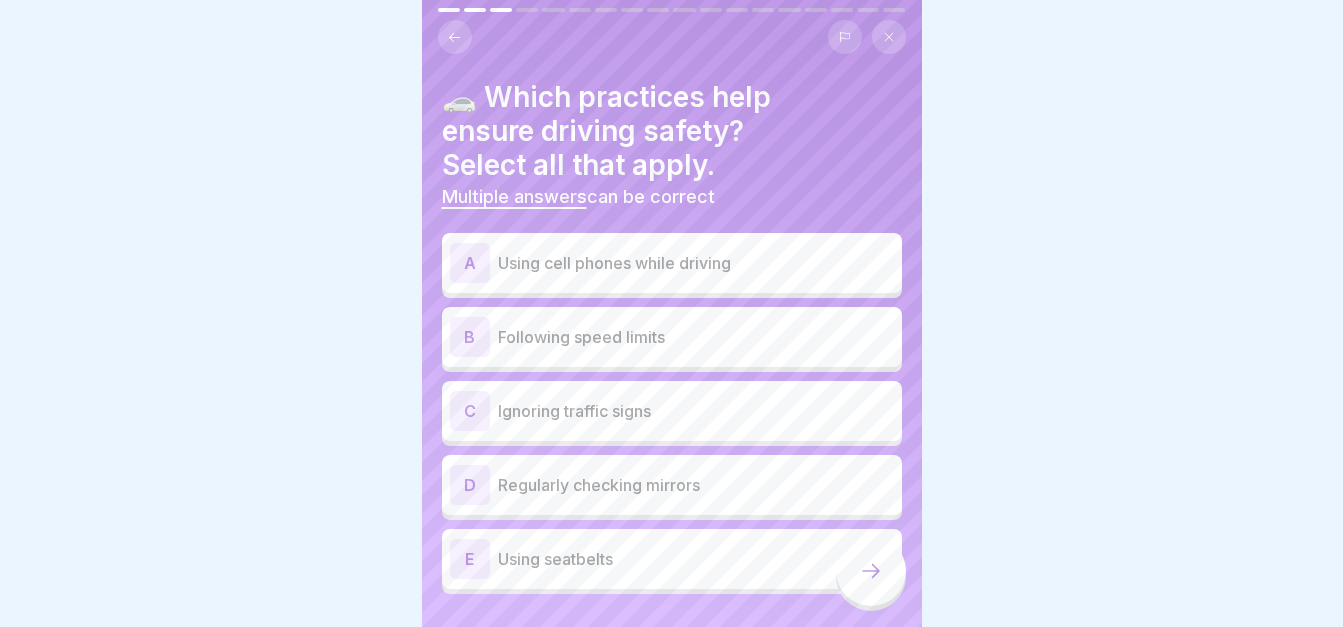 click on "B" at bounding box center (470, 337) 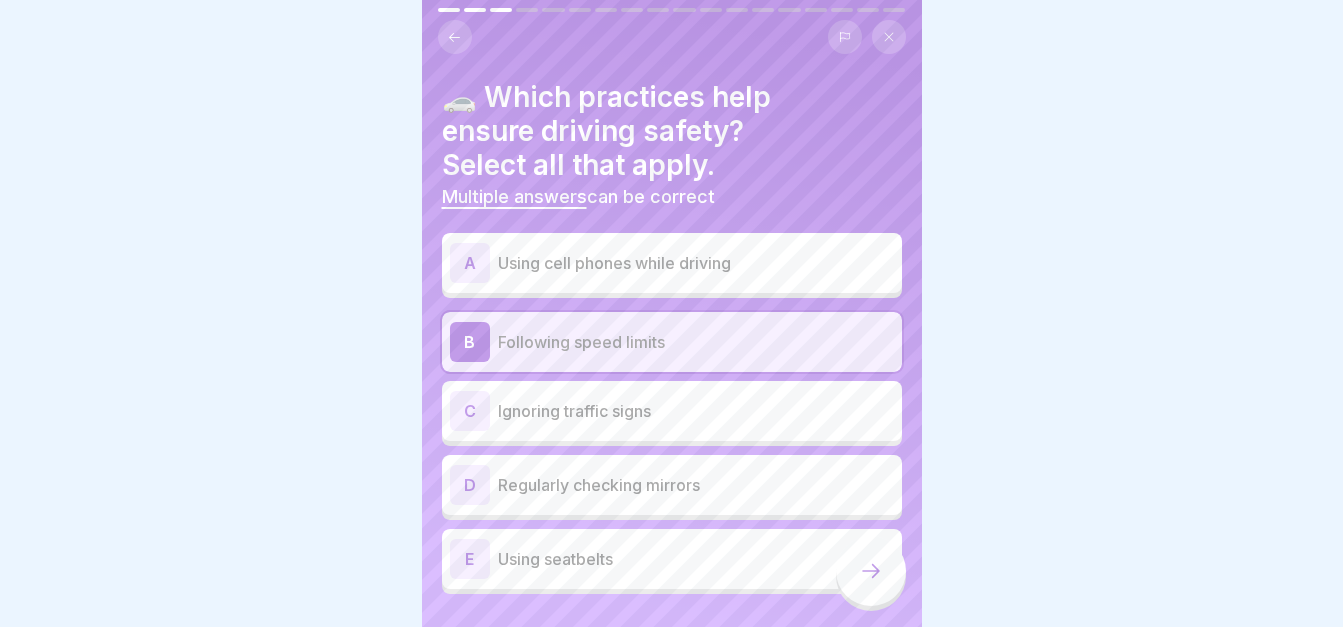 click on "E" at bounding box center [470, 559] 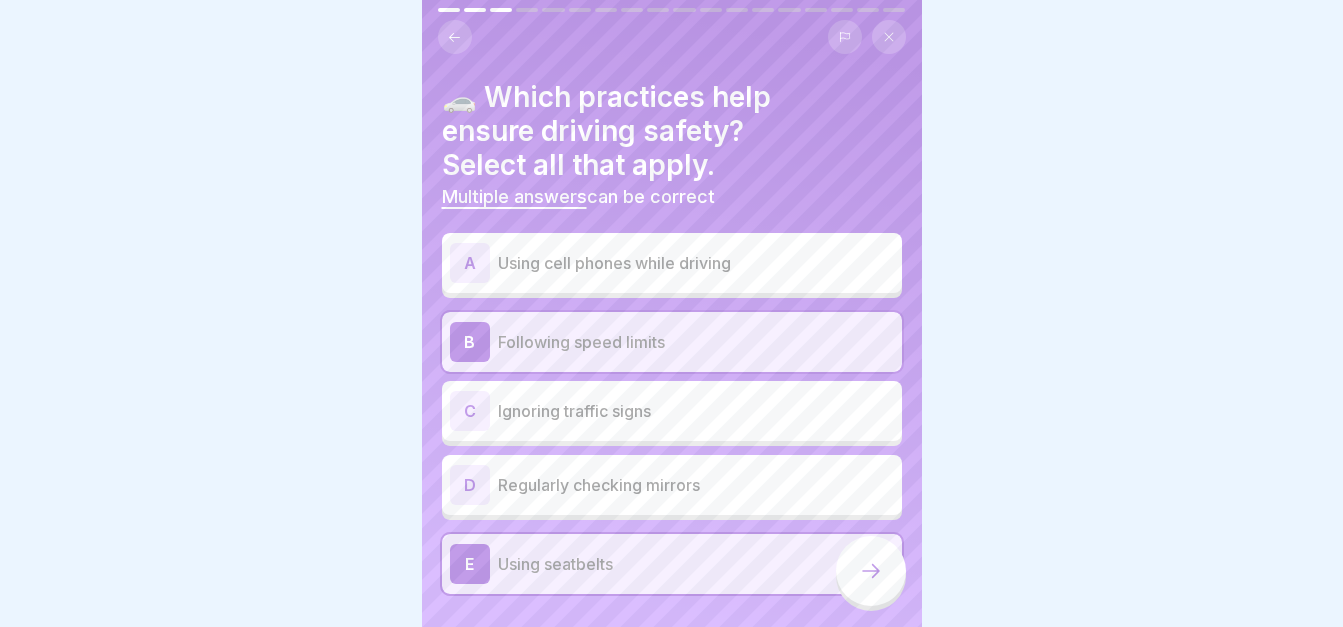 click on "D" at bounding box center [470, 485] 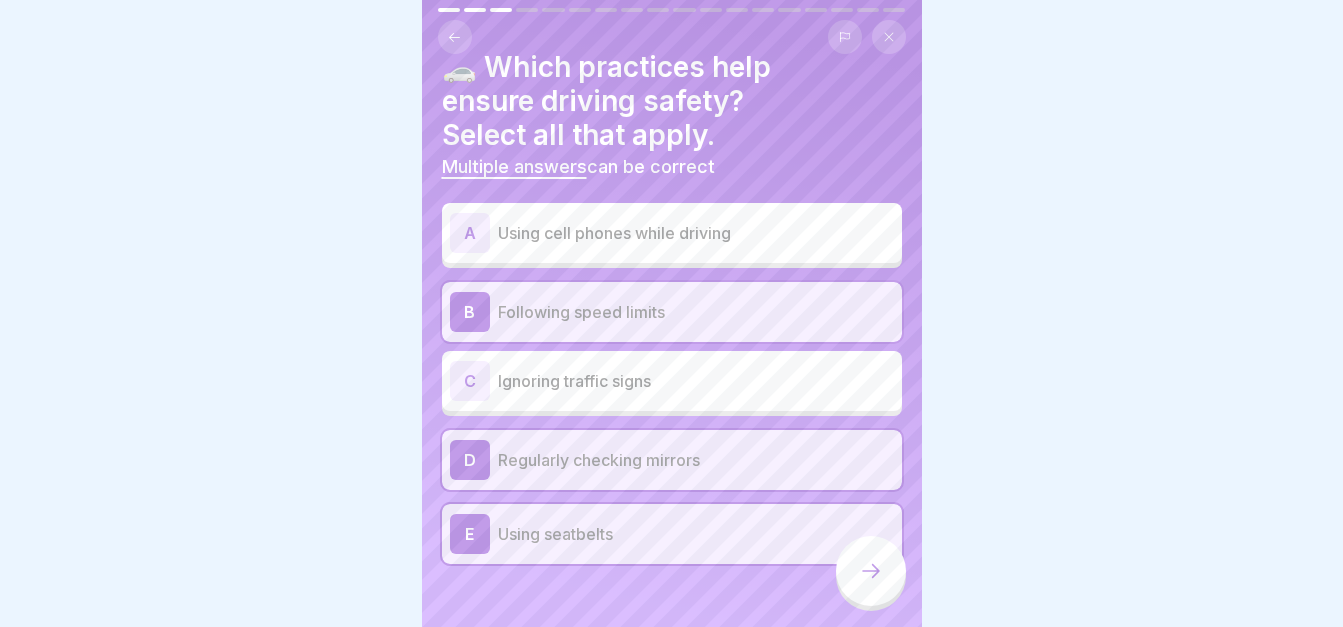 scroll, scrollTop: 47, scrollLeft: 0, axis: vertical 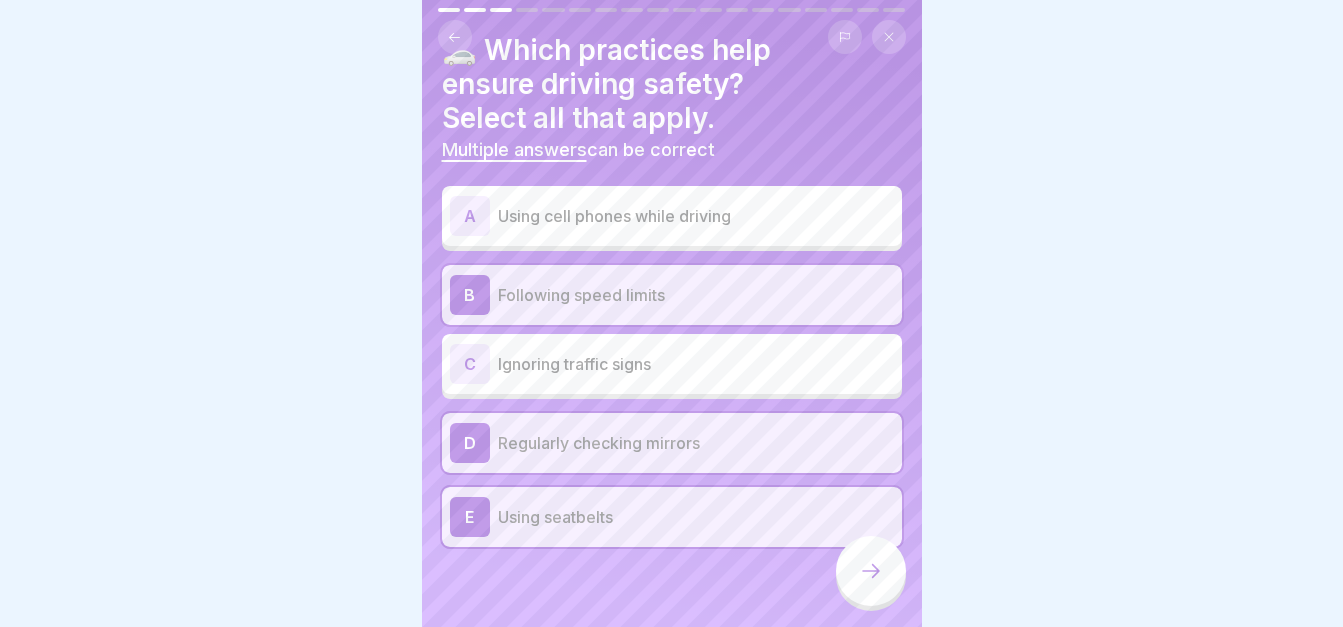click 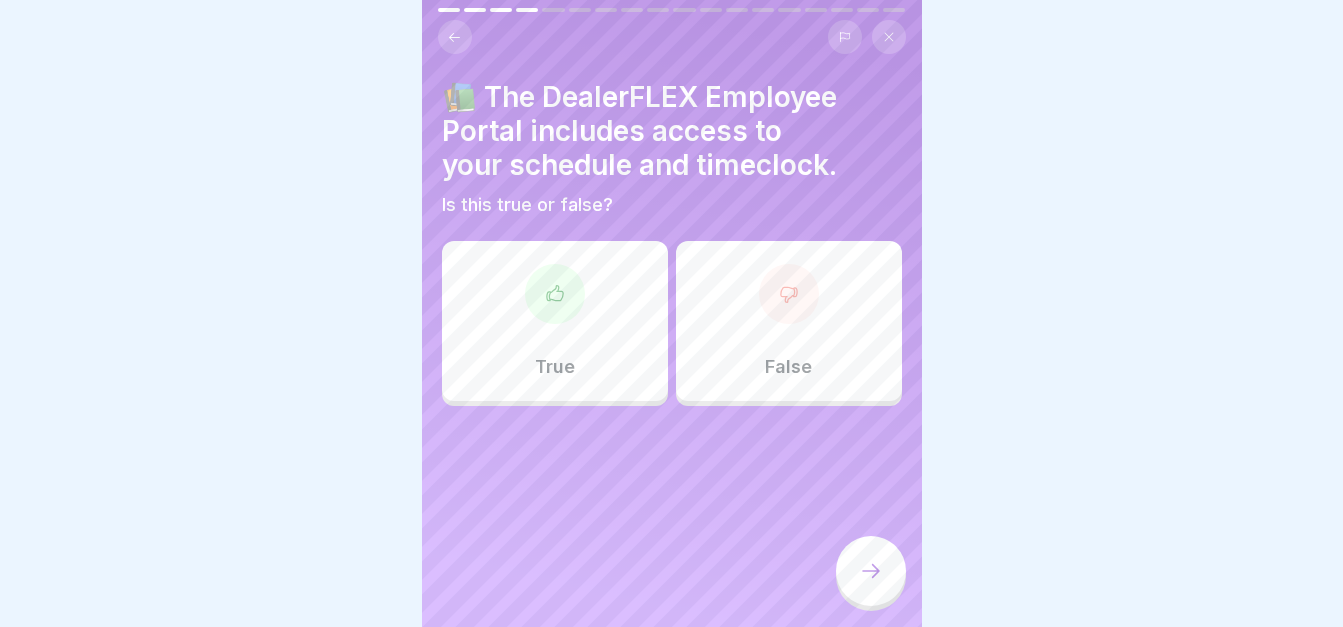 click 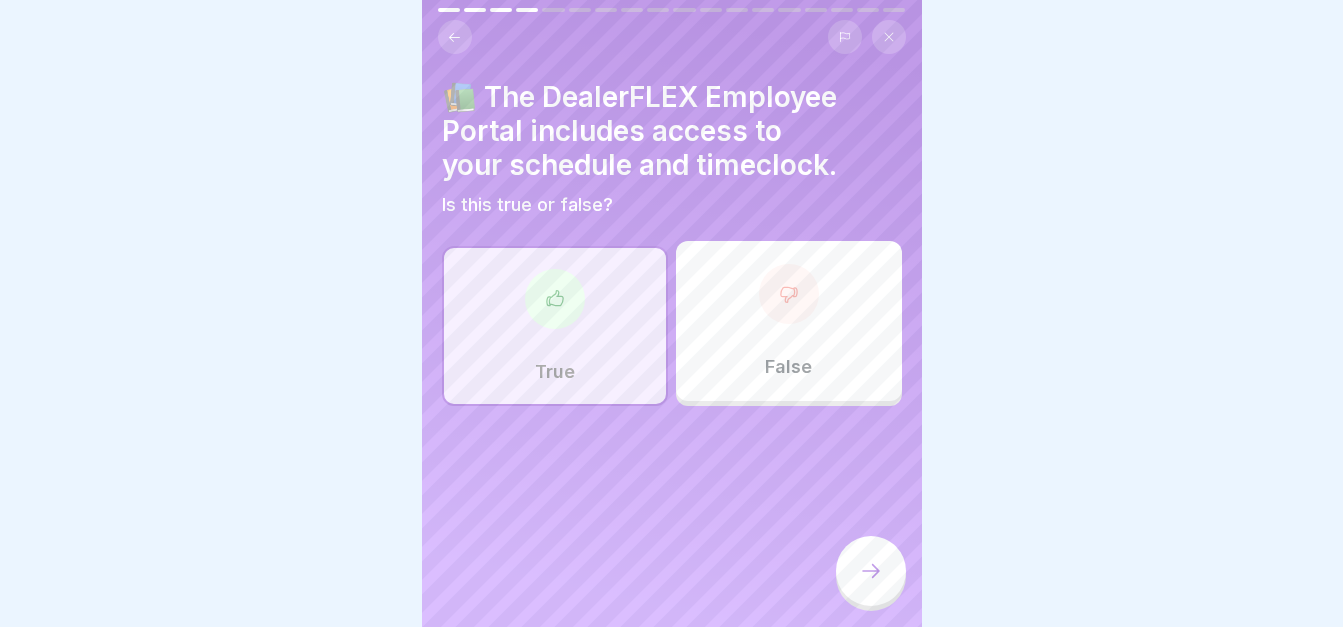 click 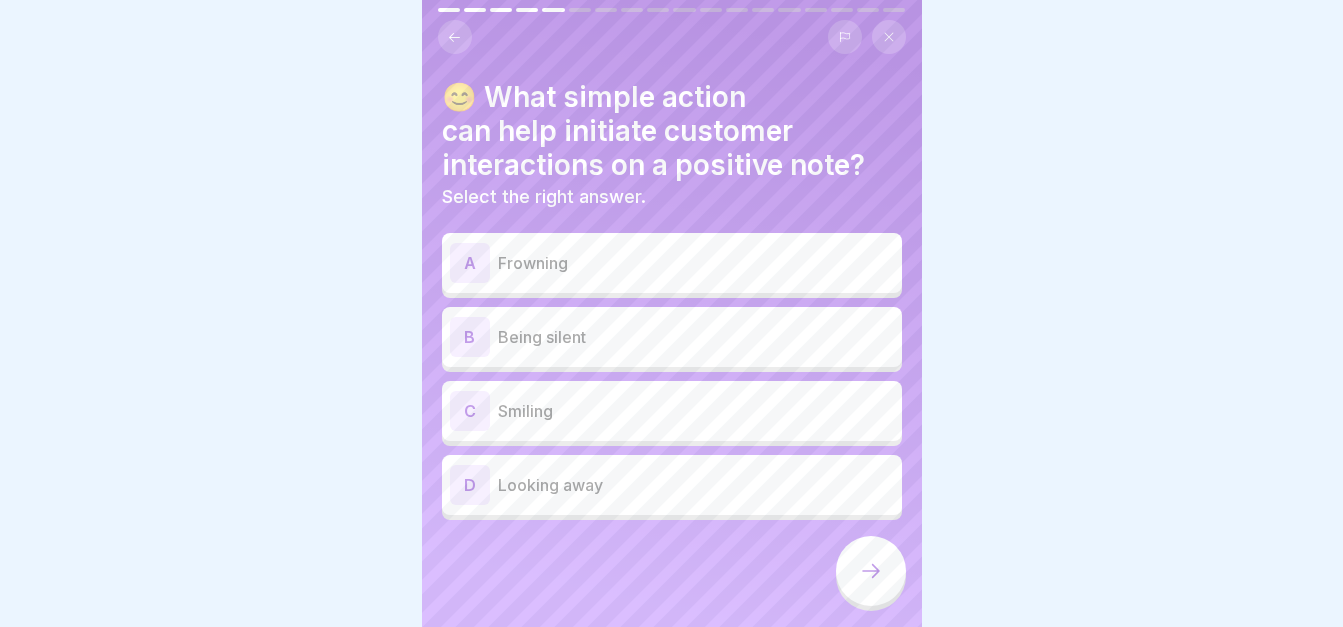 click on "Smiling" at bounding box center (696, 411) 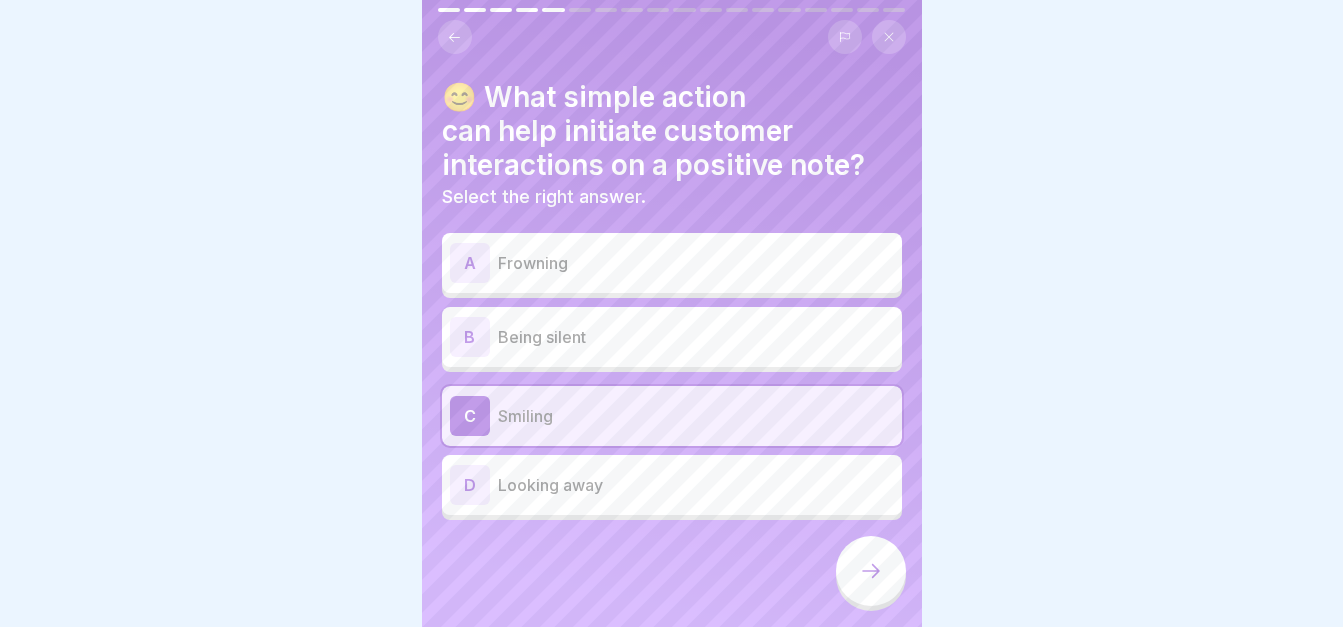 click 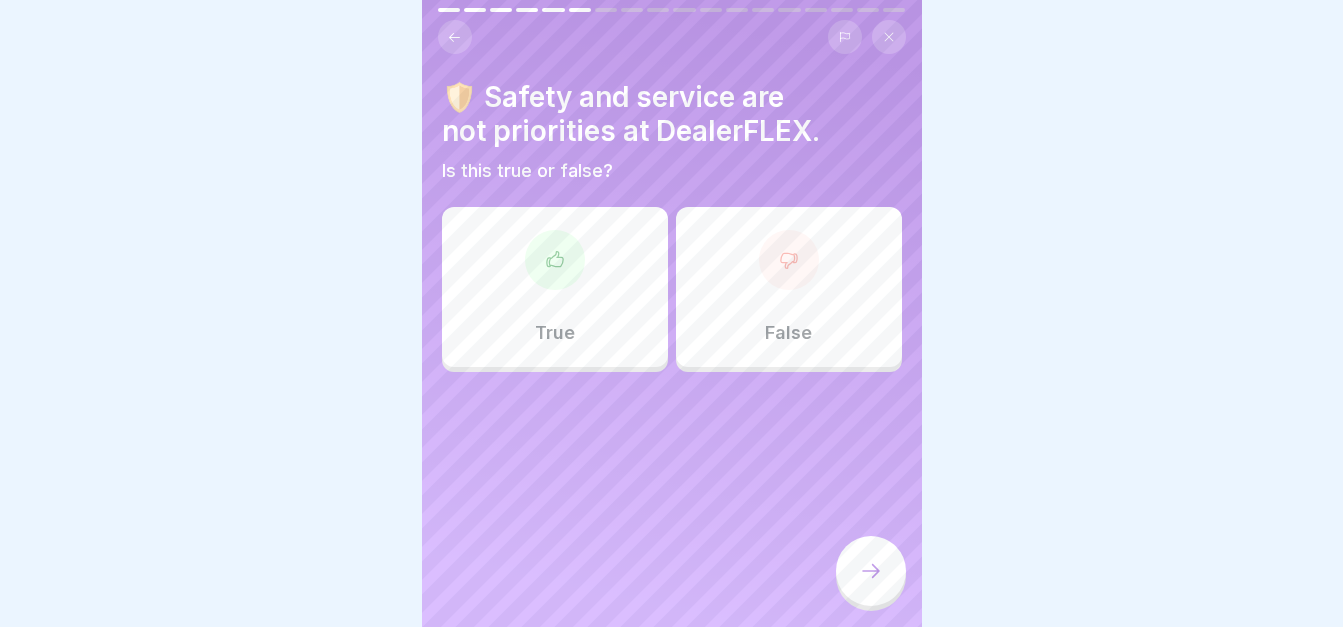 click 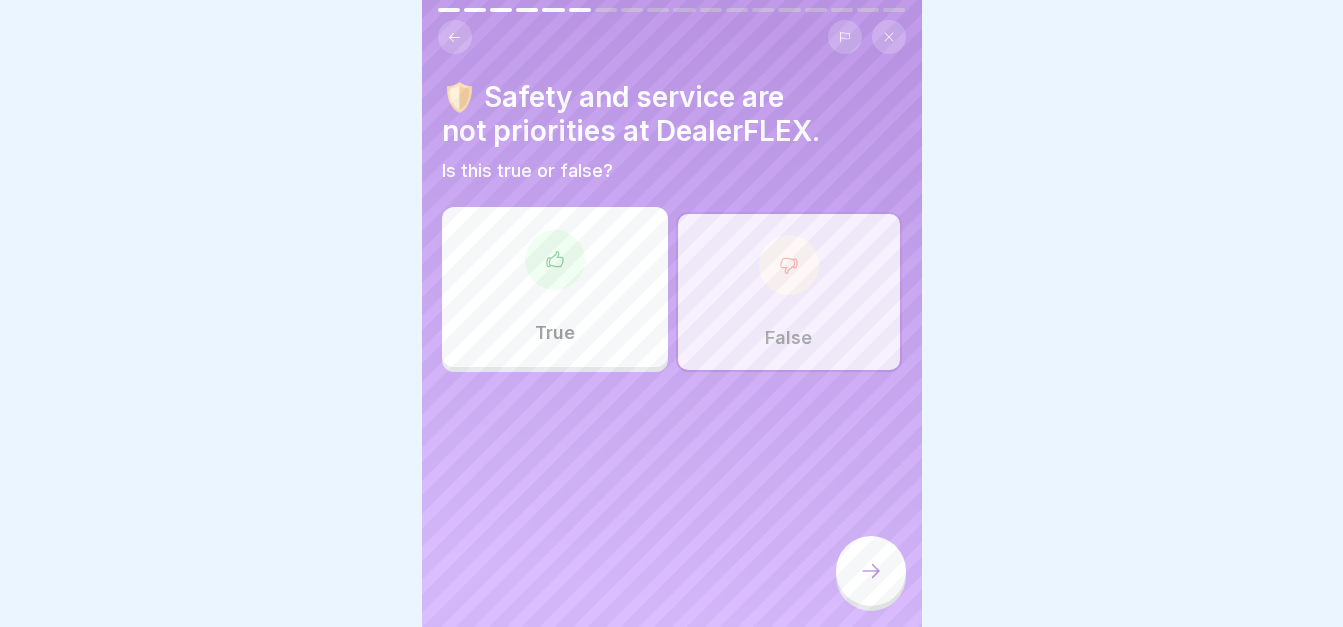 click 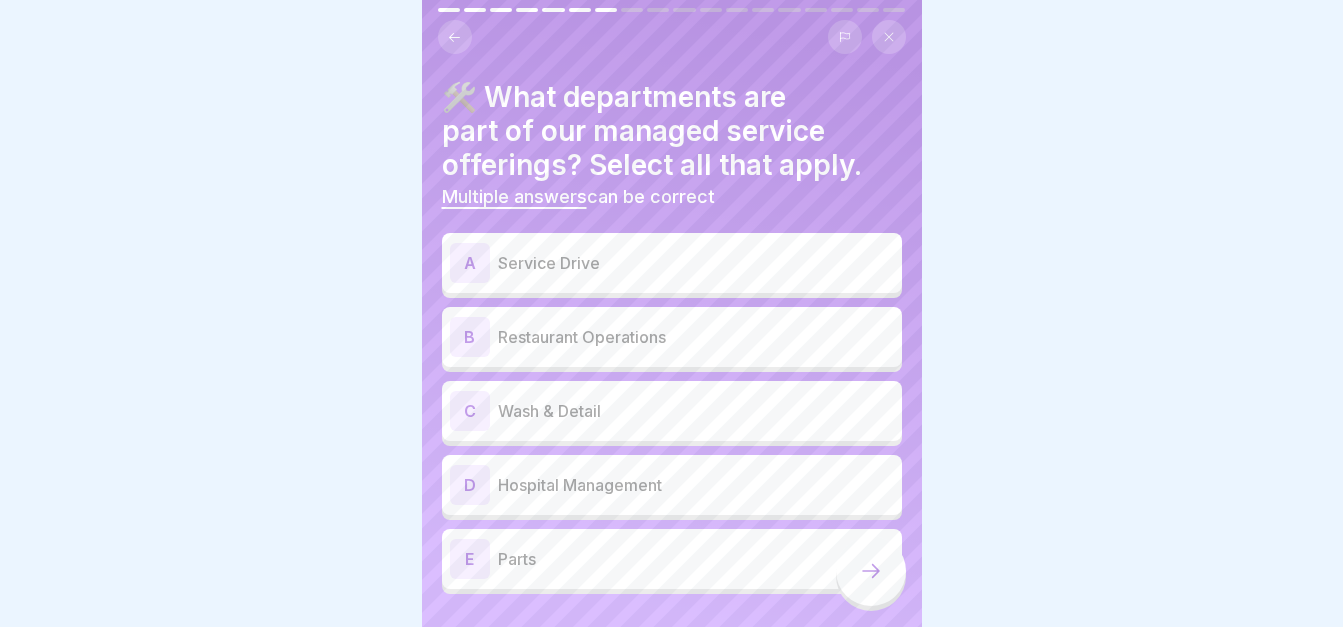 click on "A" at bounding box center (470, 263) 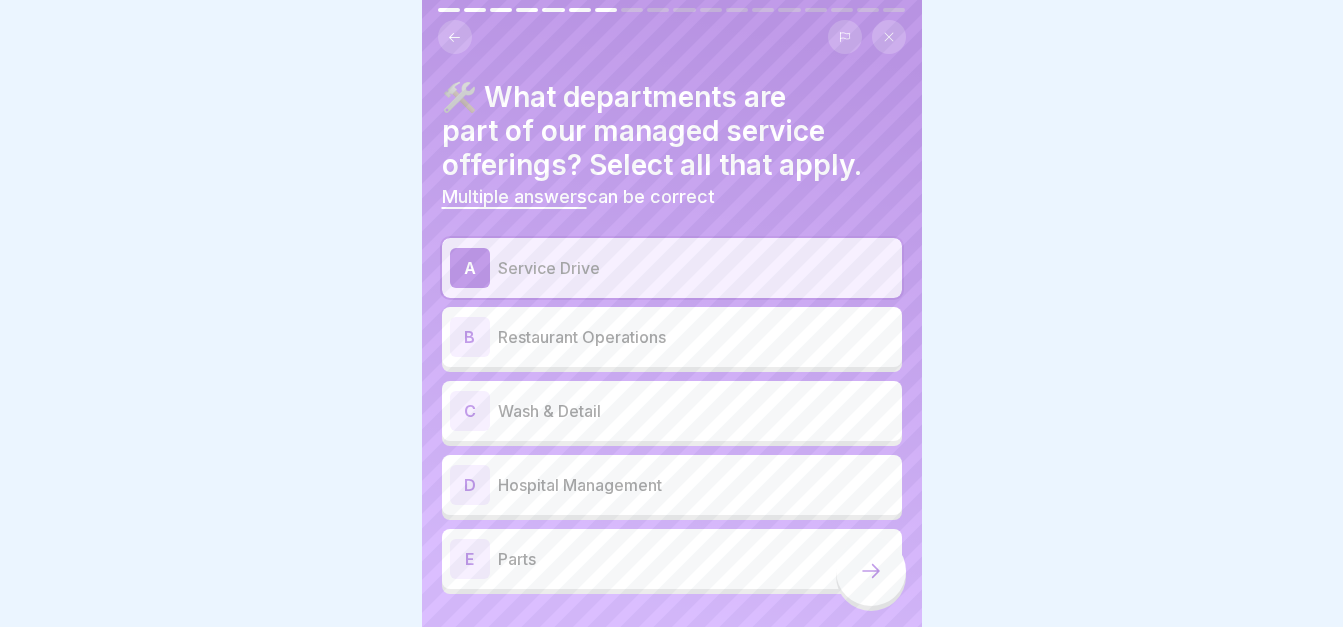 click on "C" at bounding box center [470, 411] 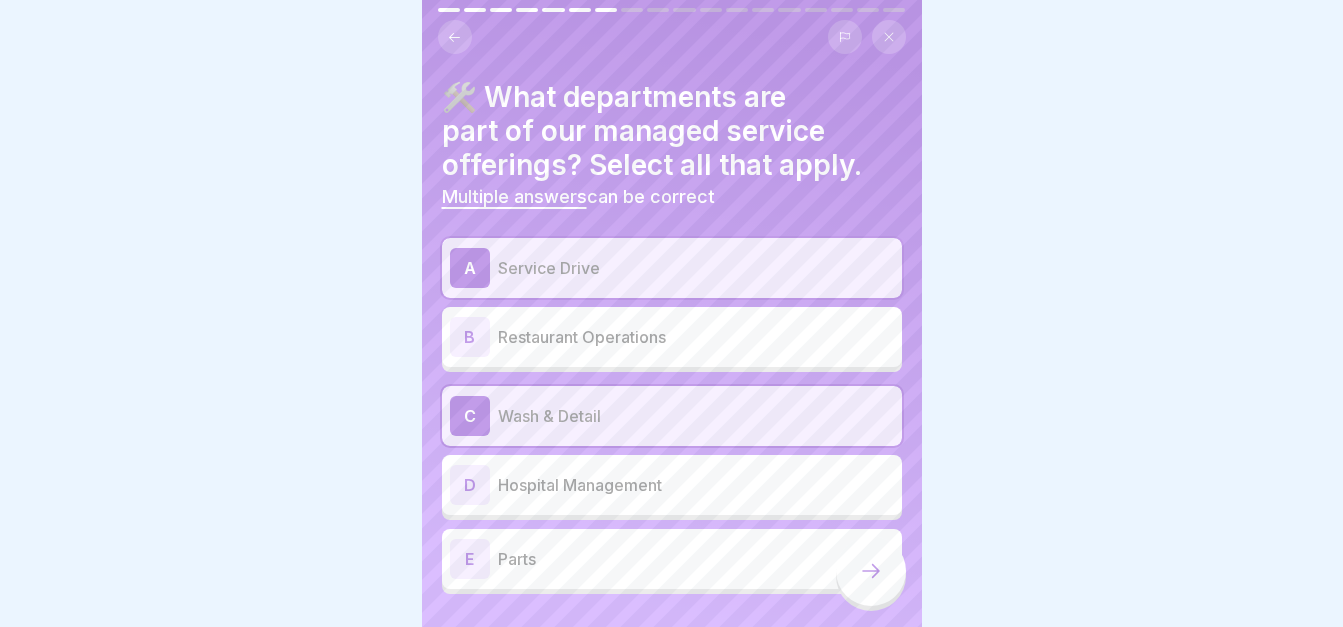 click on "E" at bounding box center [470, 559] 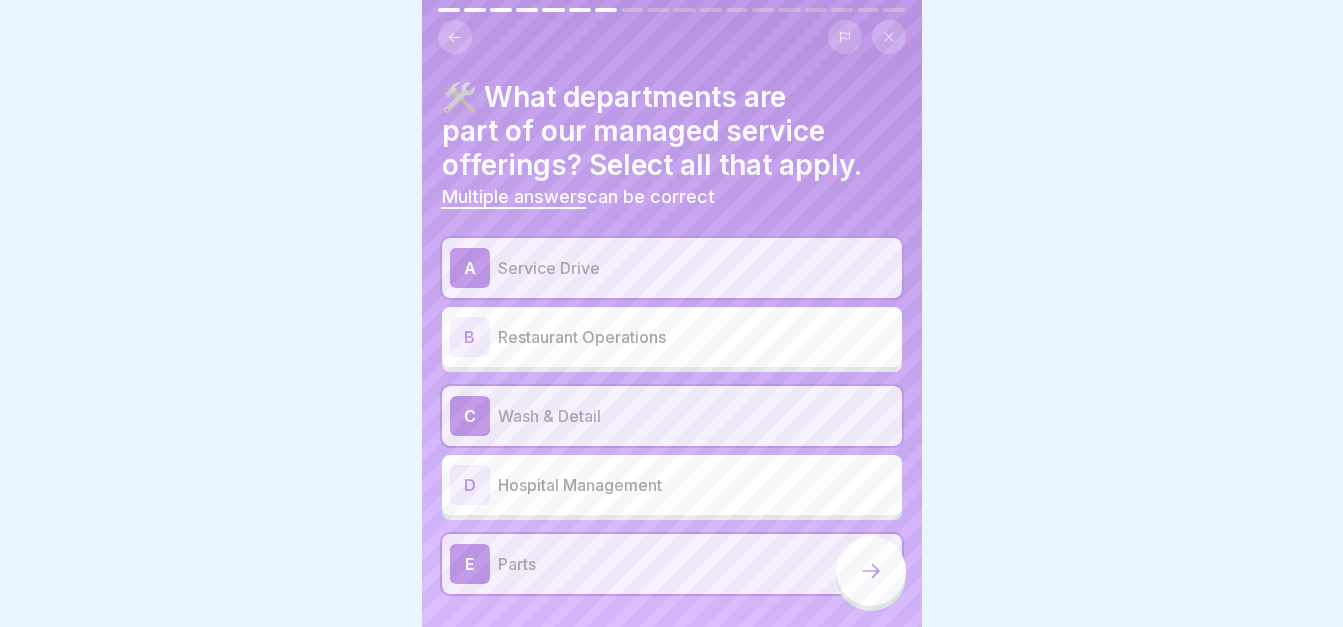 click at bounding box center [871, 571] 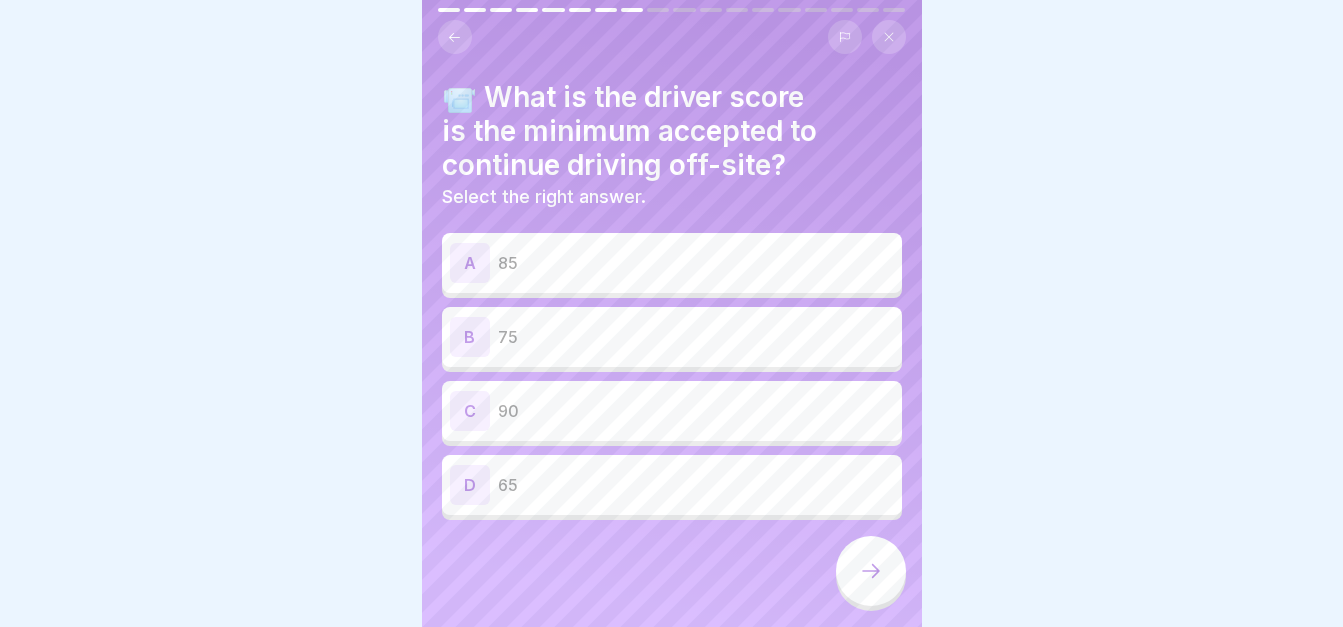 click on "C" at bounding box center [470, 411] 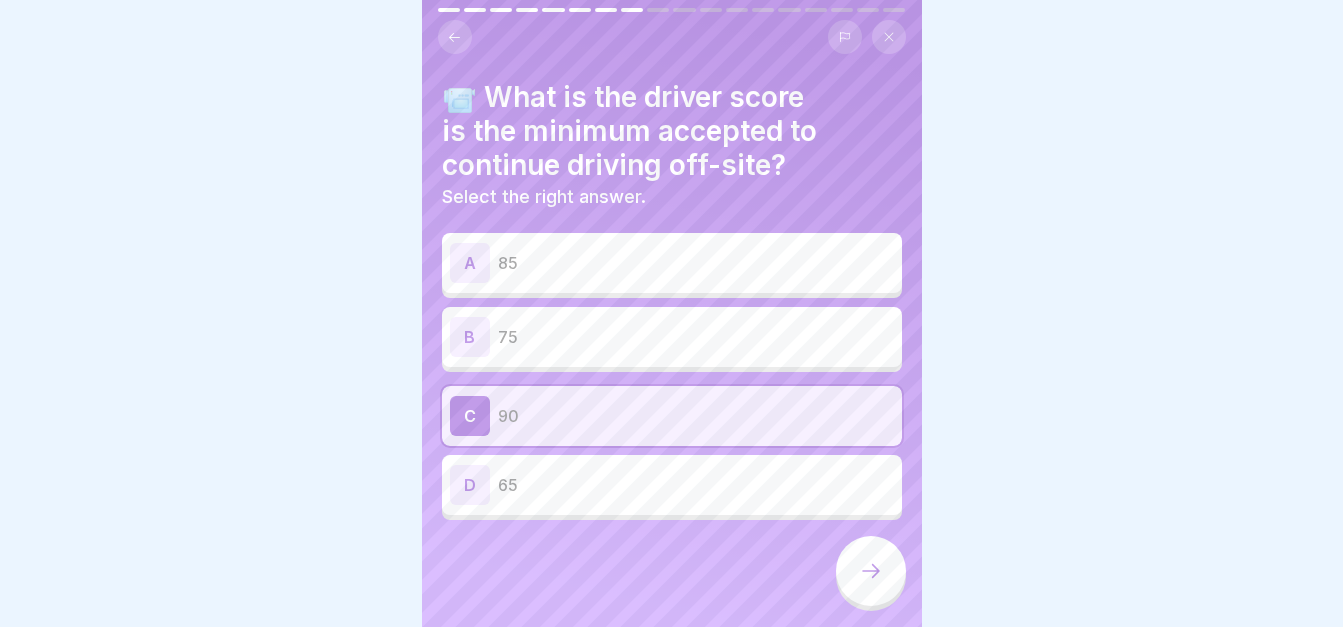 click 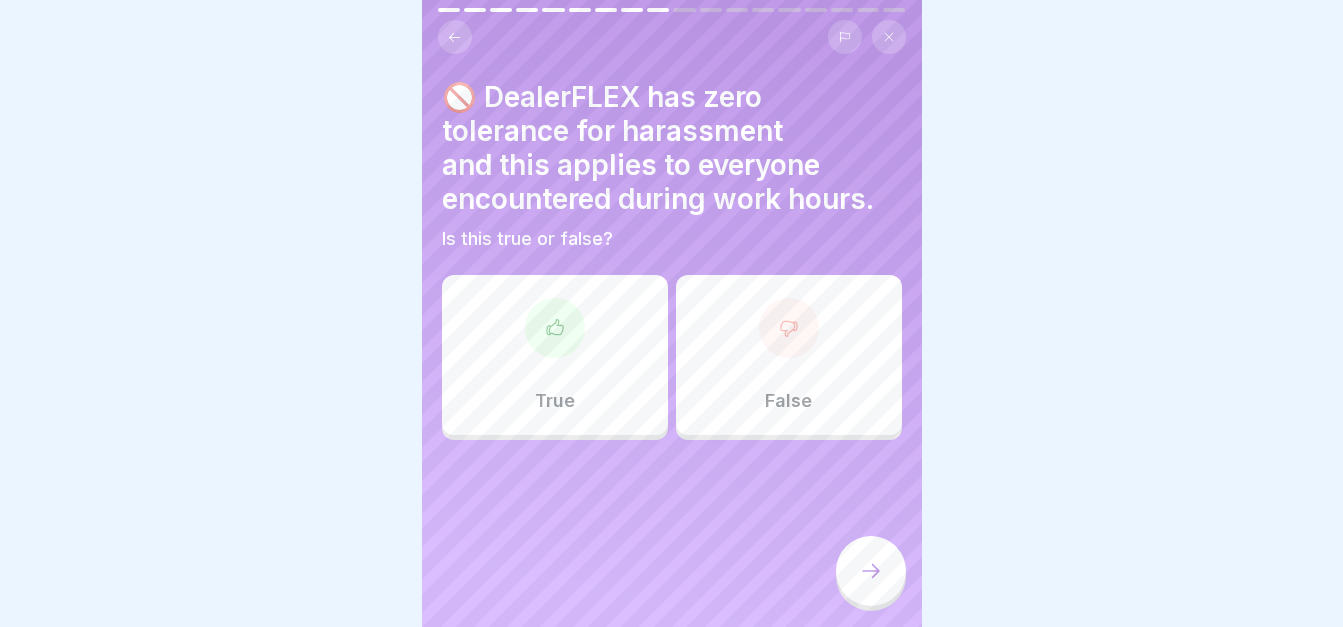click 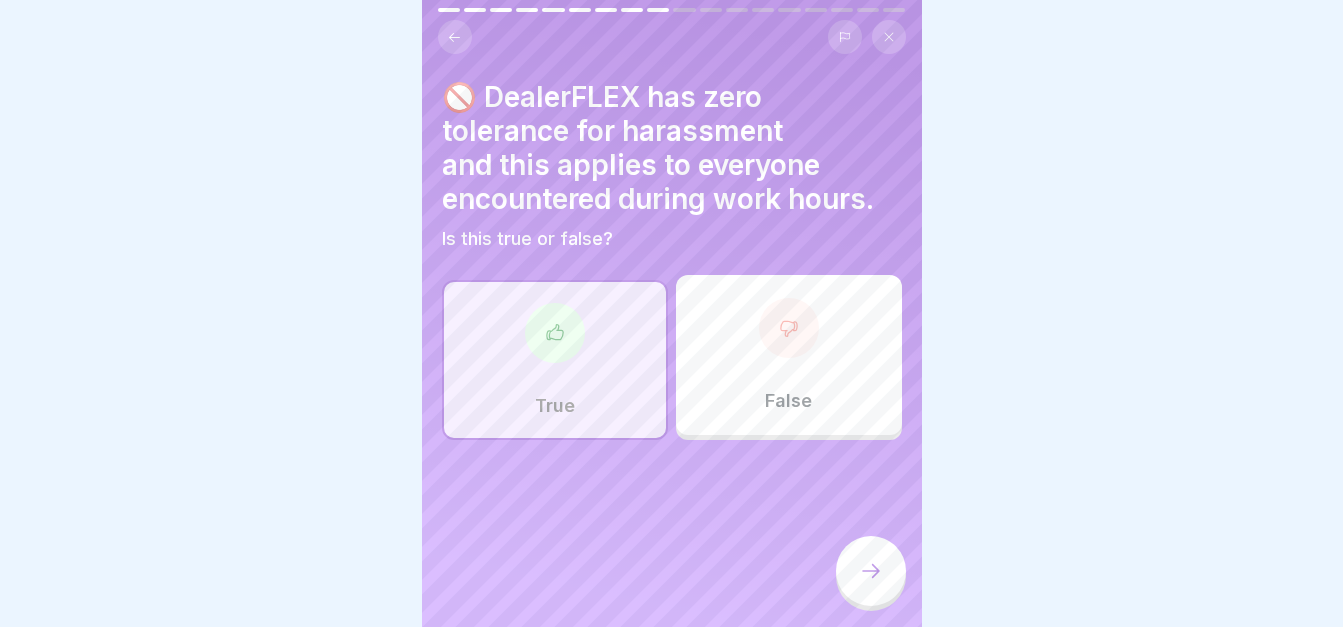 click 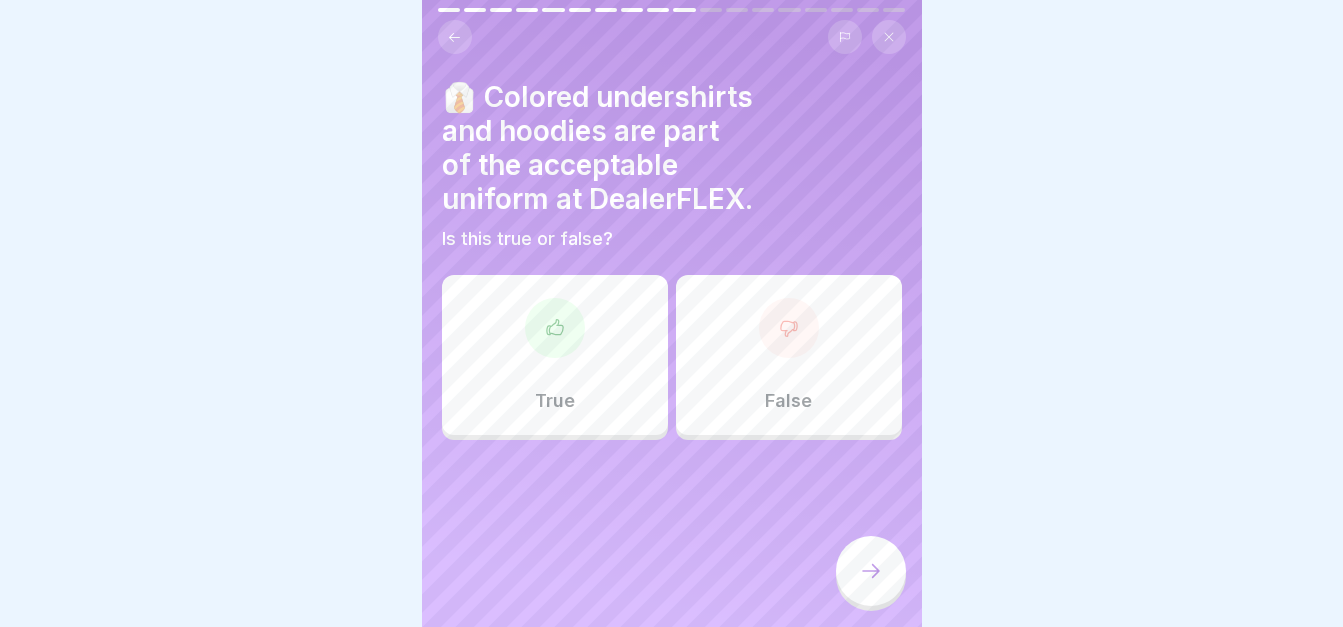 click at bounding box center [789, 328] 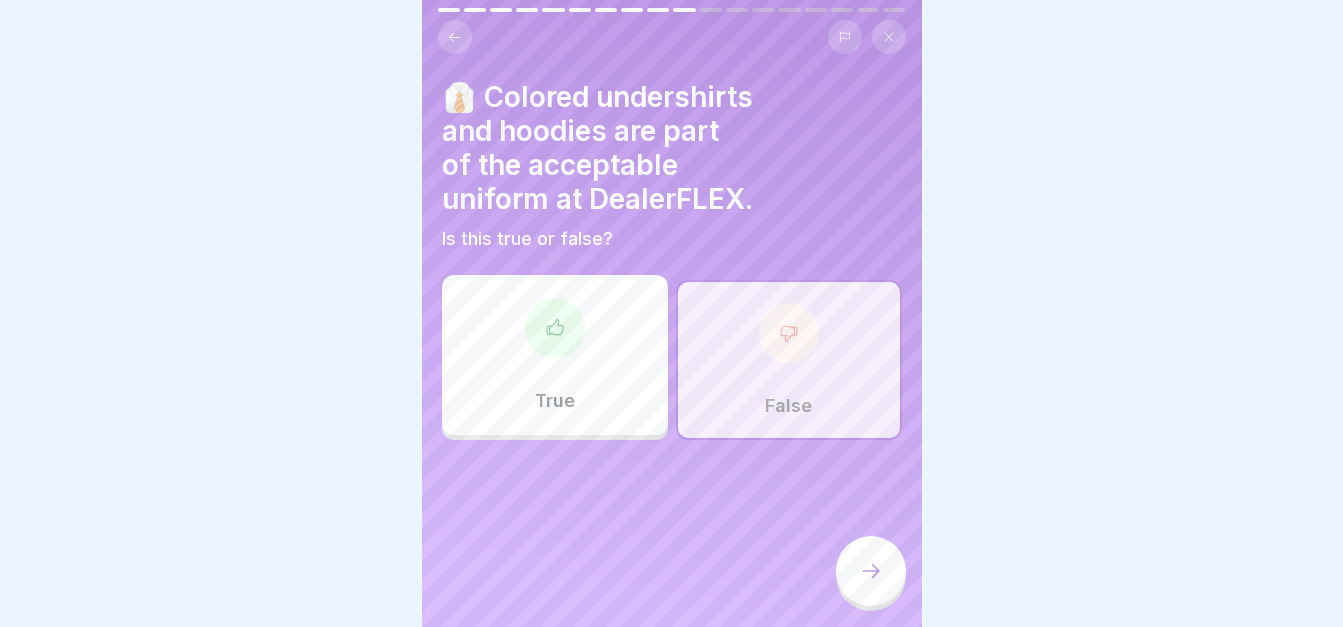 click 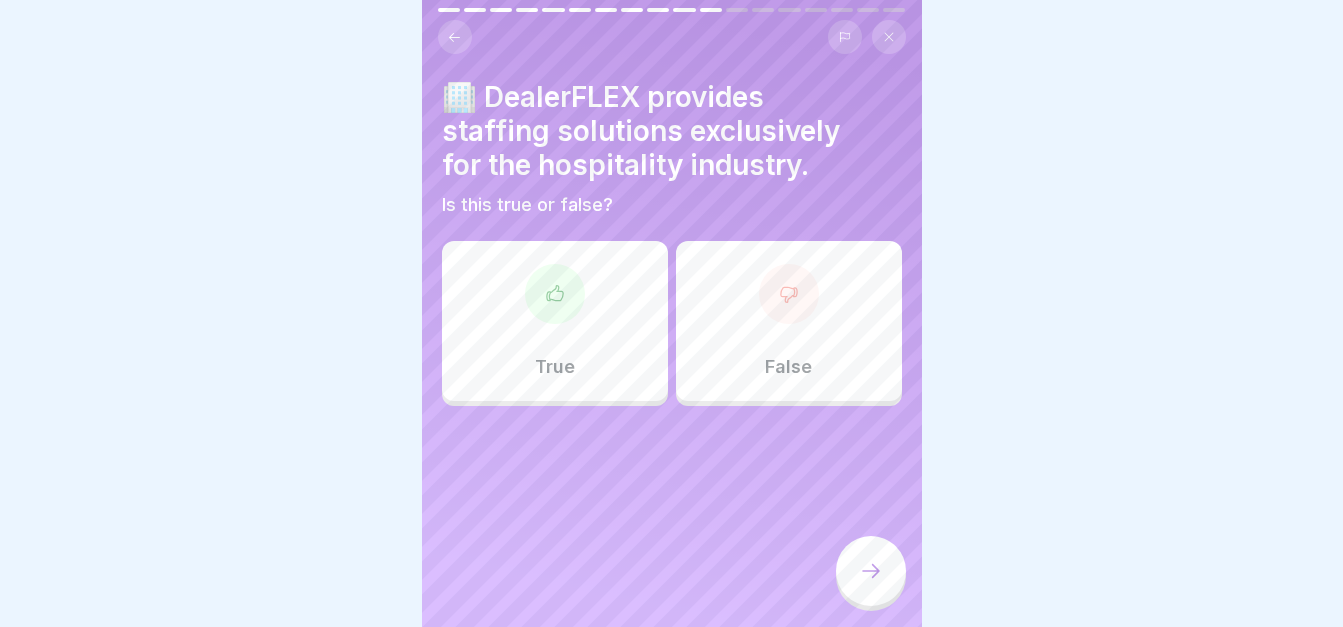 click at bounding box center [789, 294] 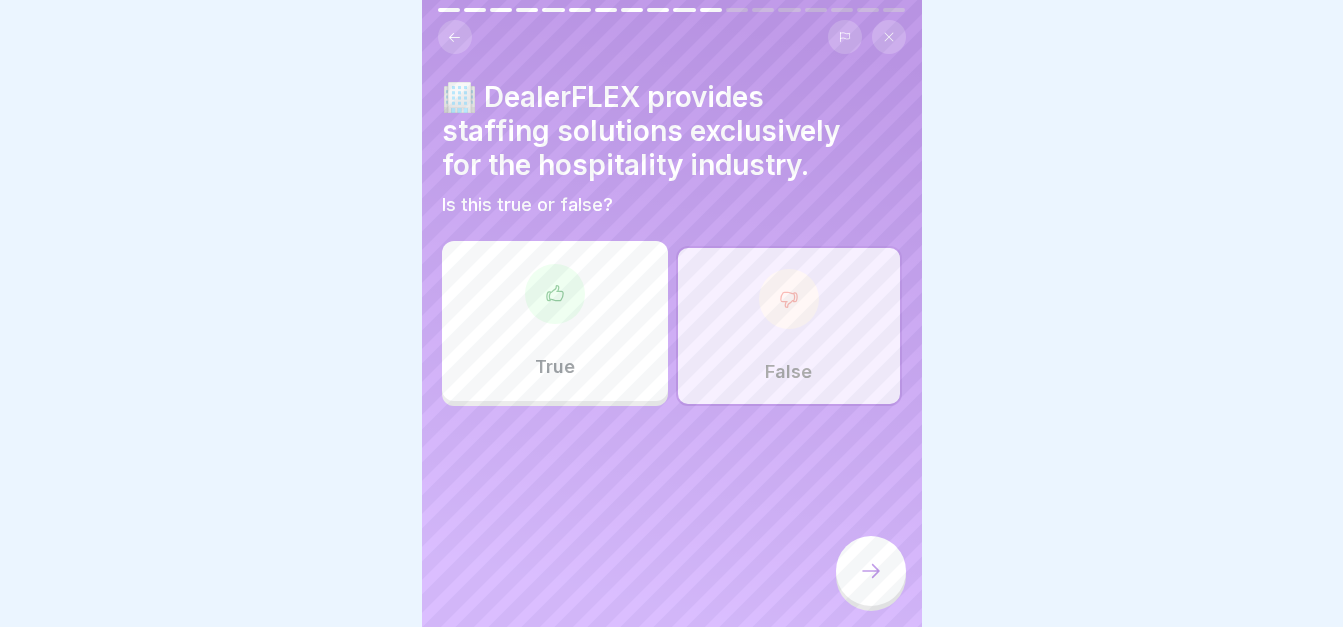 click at bounding box center [871, 571] 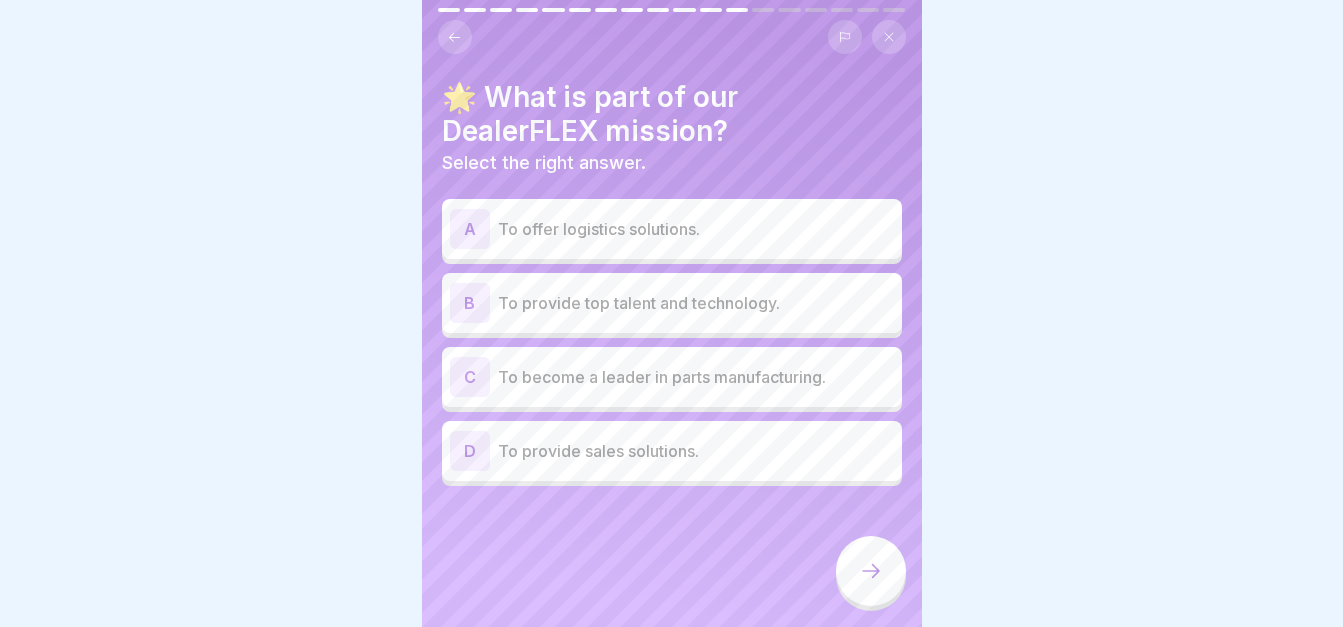 click on "A" at bounding box center (470, 229) 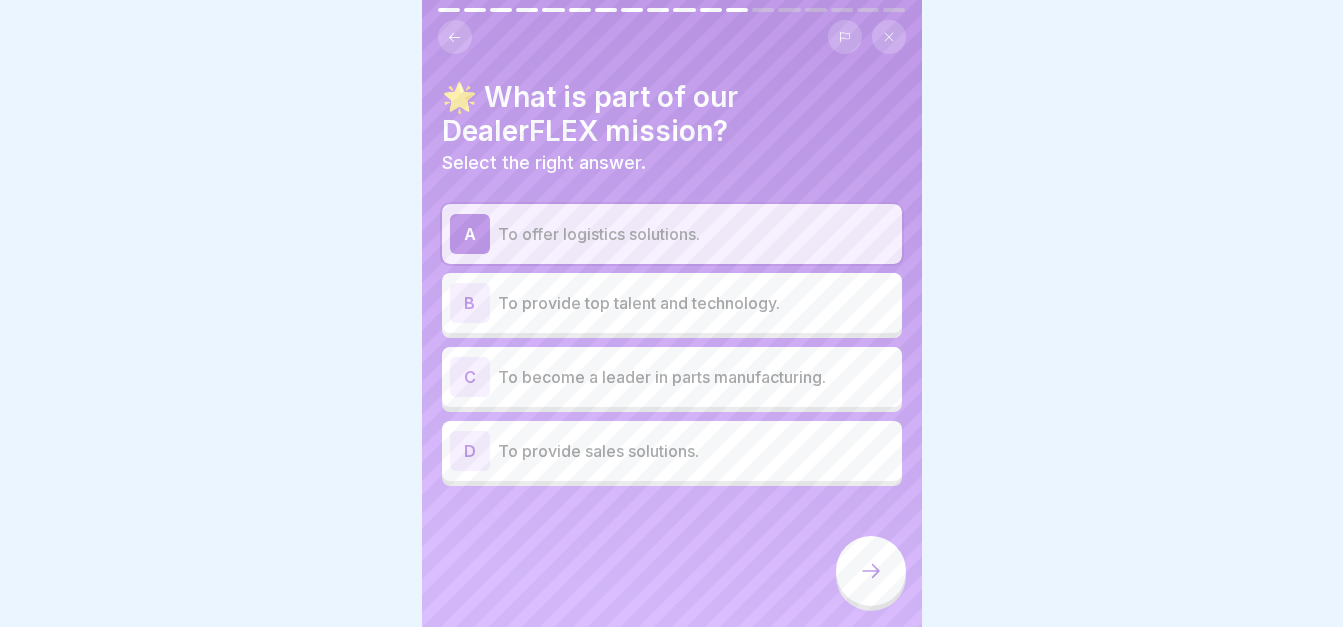 click 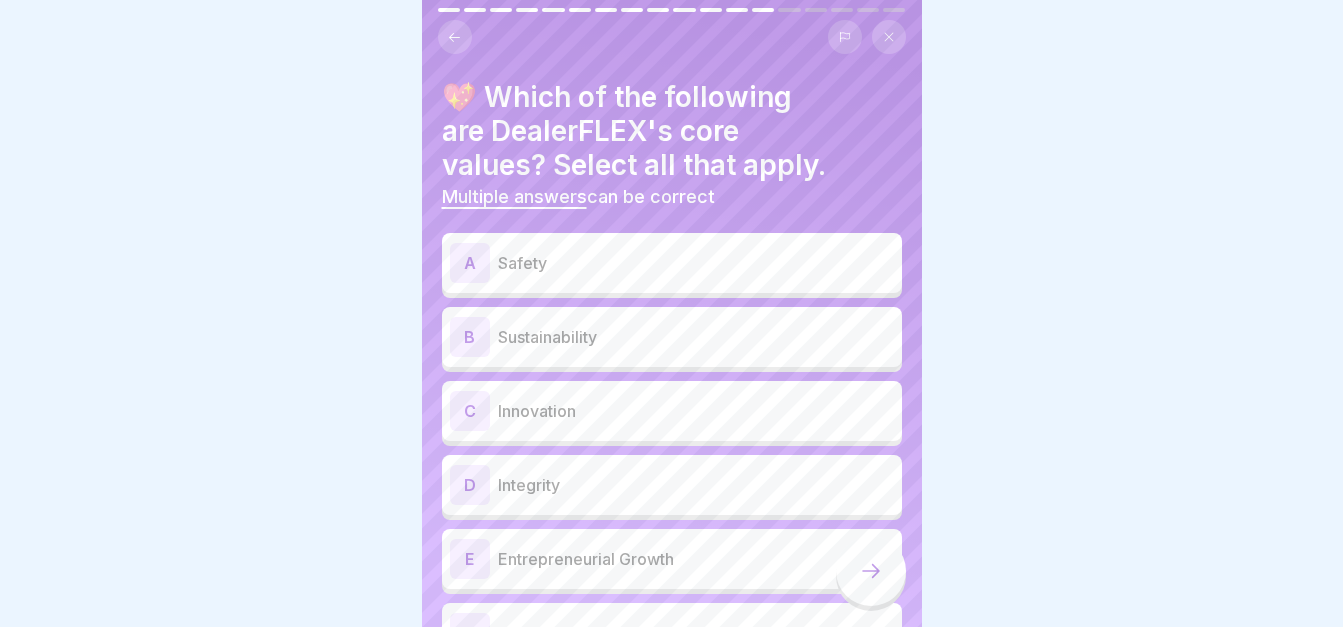 click on "A" at bounding box center (470, 263) 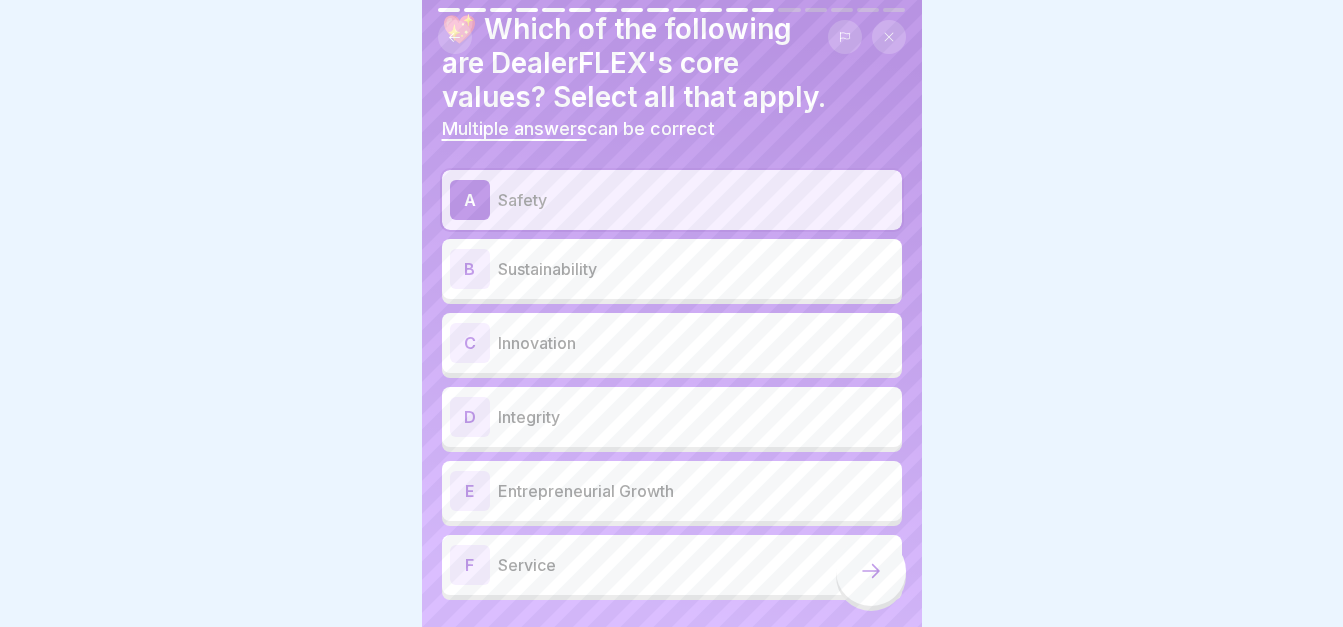 scroll, scrollTop: 100, scrollLeft: 0, axis: vertical 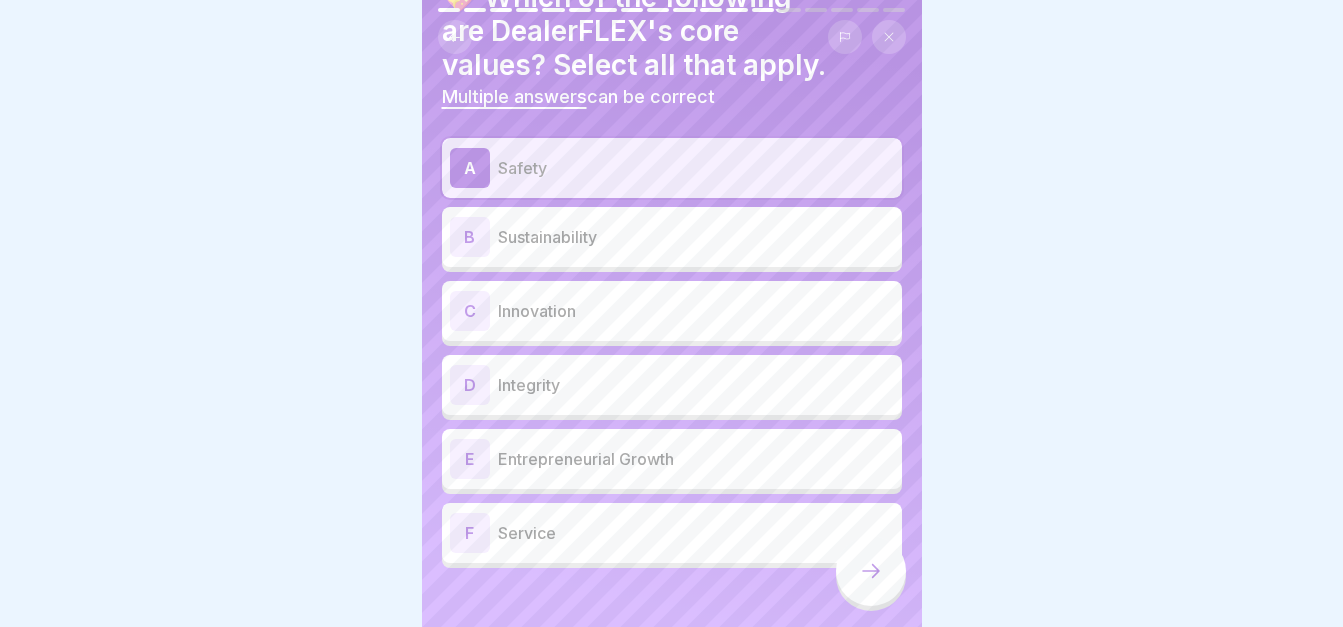 click on "D" at bounding box center [470, 385] 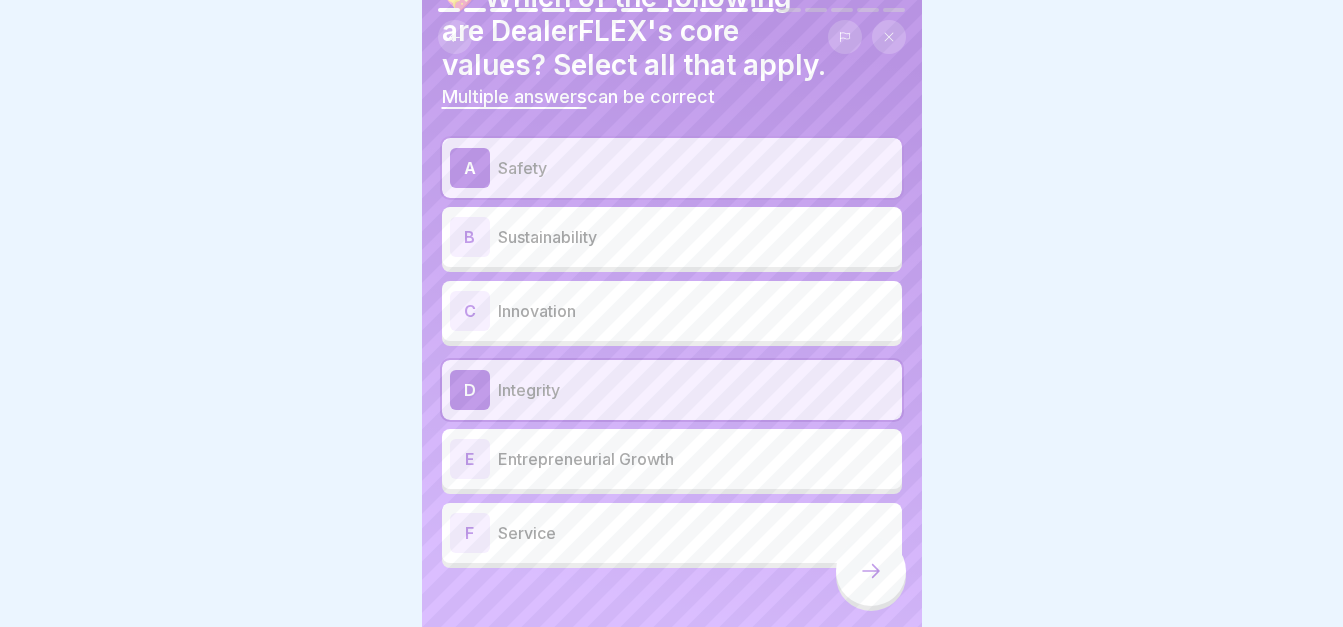 click on "F" at bounding box center [470, 533] 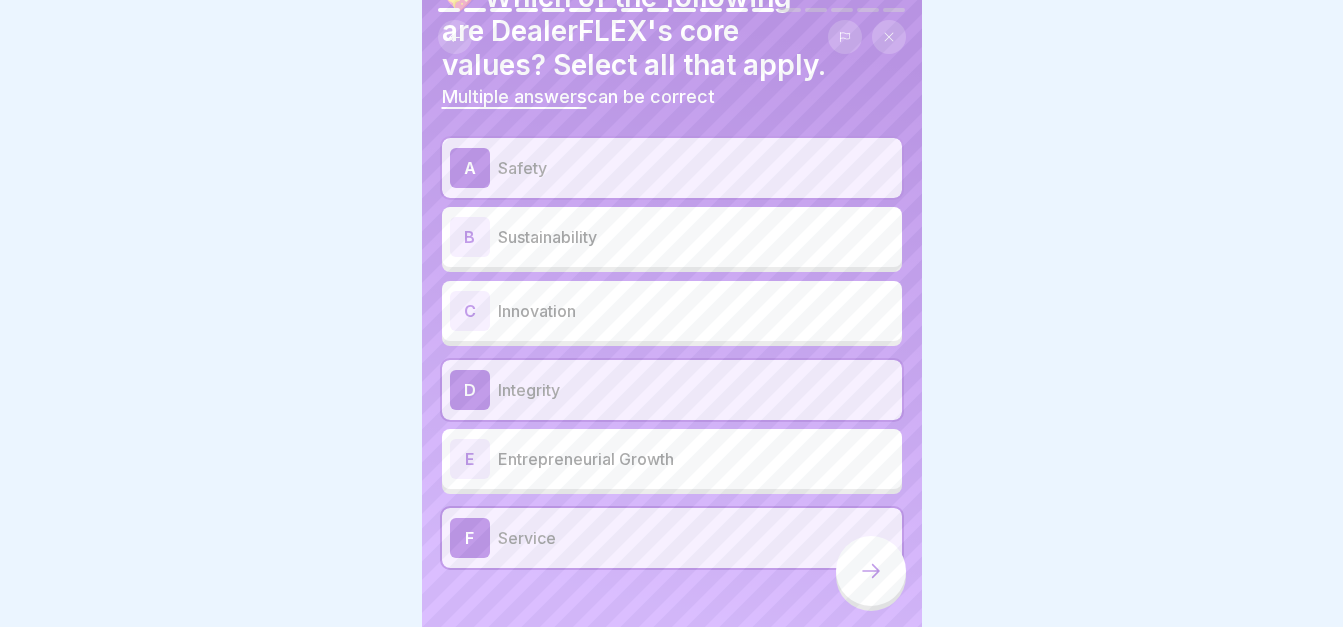 click on "E" at bounding box center [470, 459] 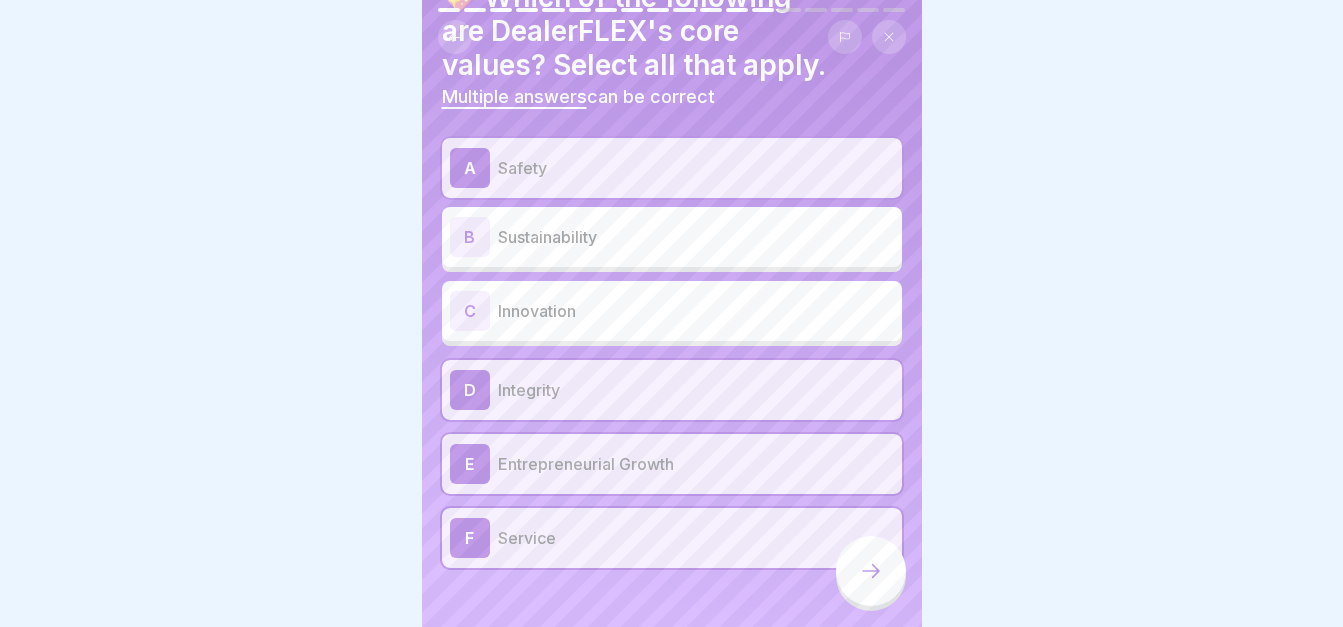 click 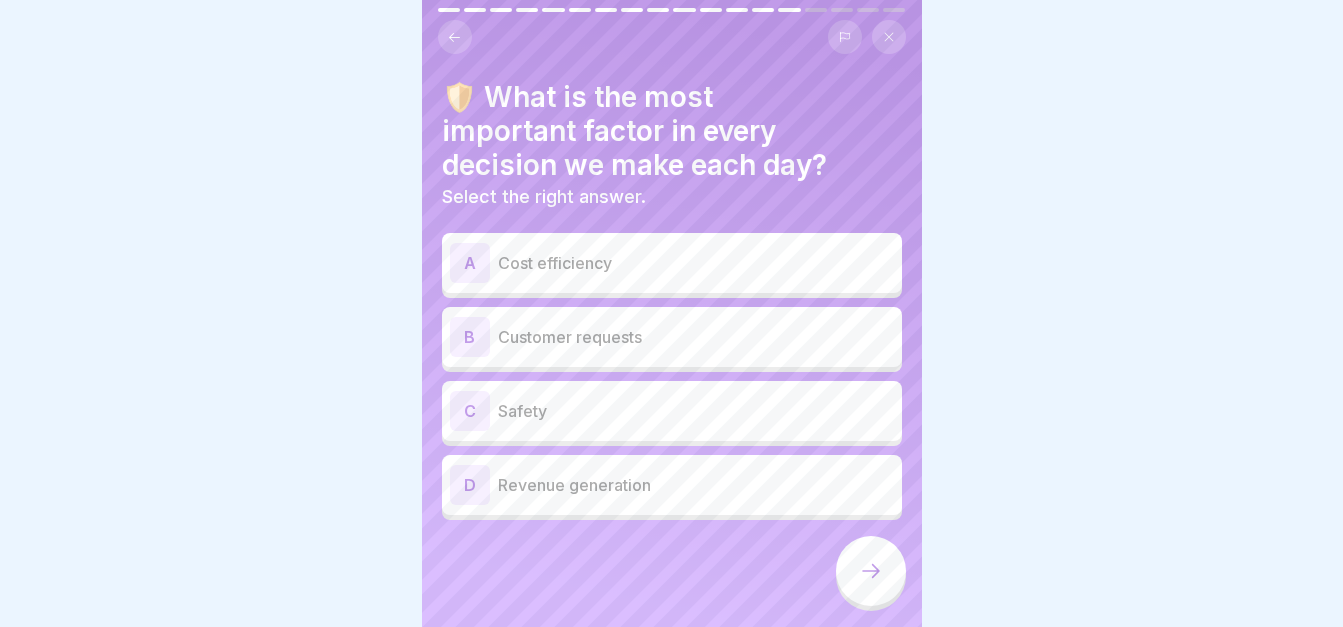 click on "C" at bounding box center [470, 411] 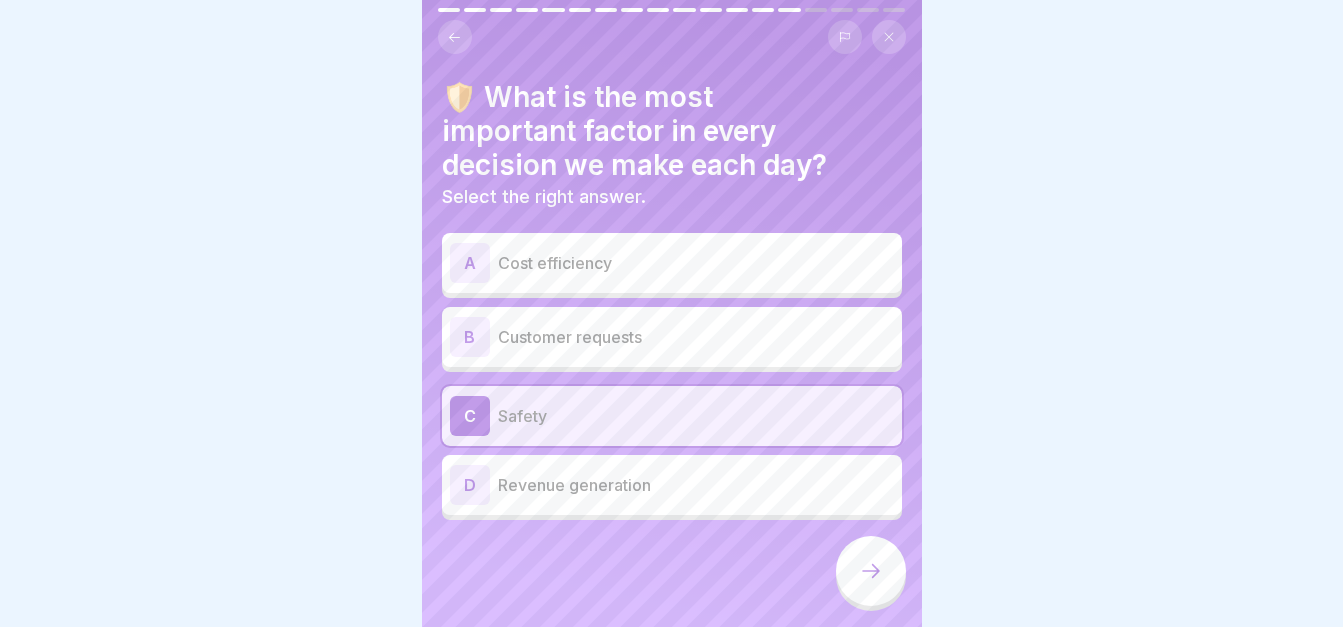 click 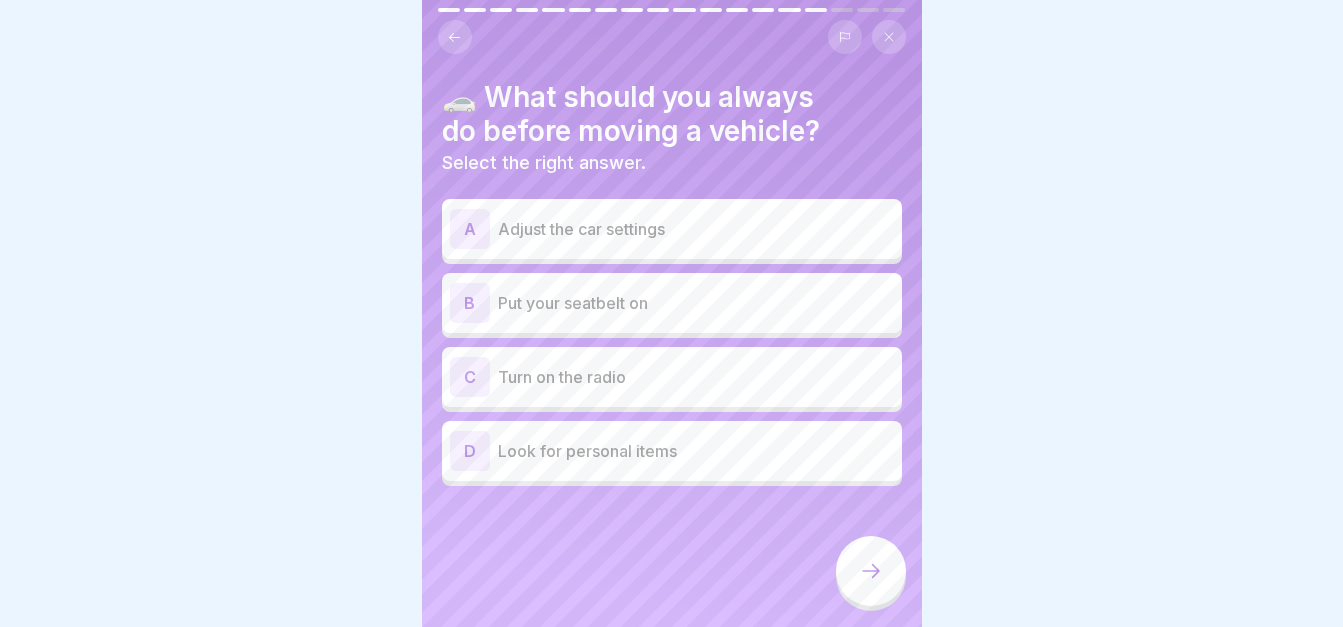 click on "B" at bounding box center (470, 303) 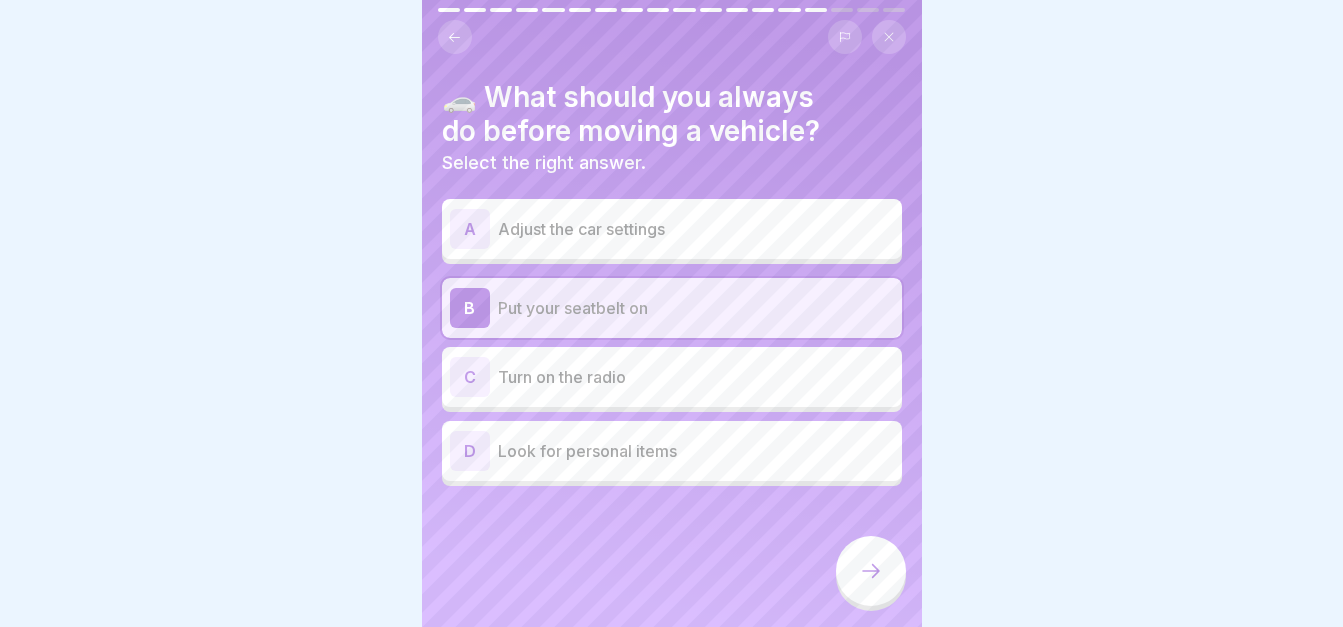 click 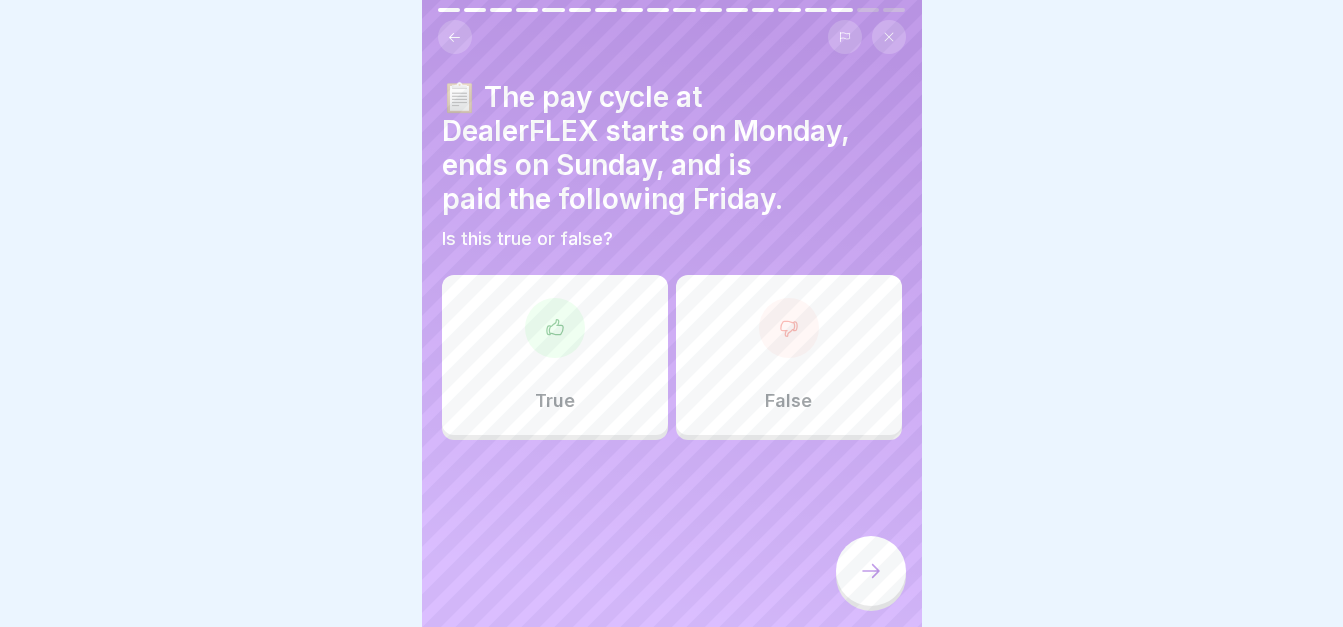 click 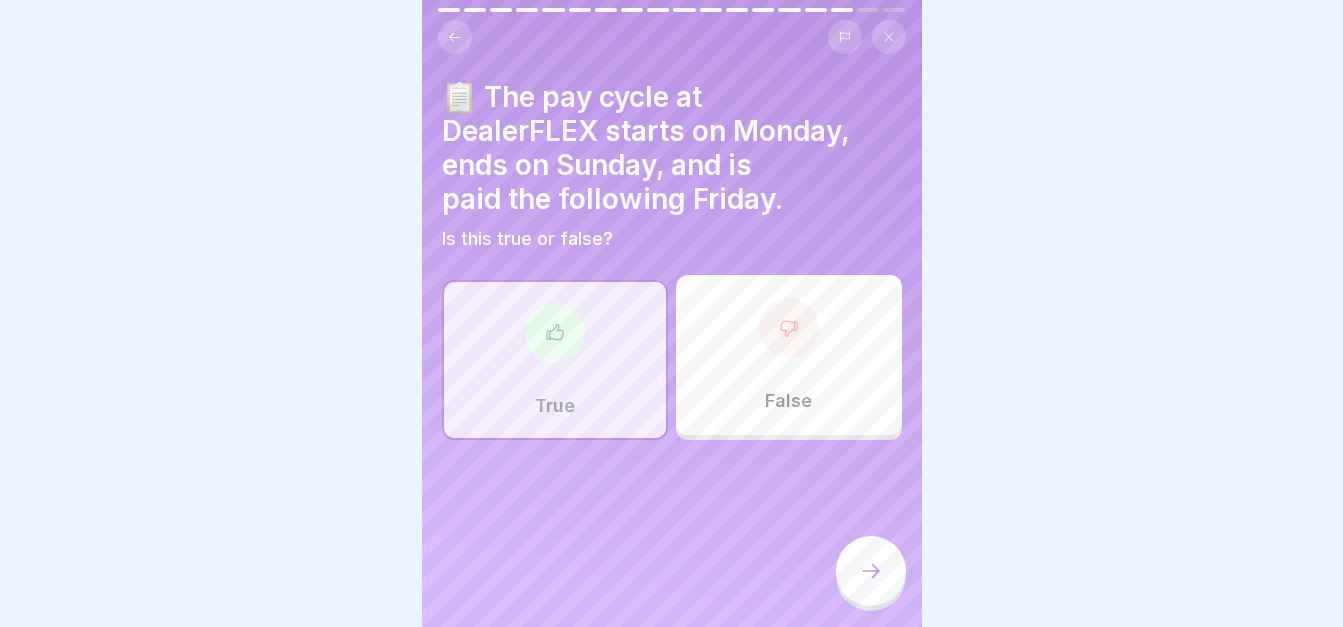 click 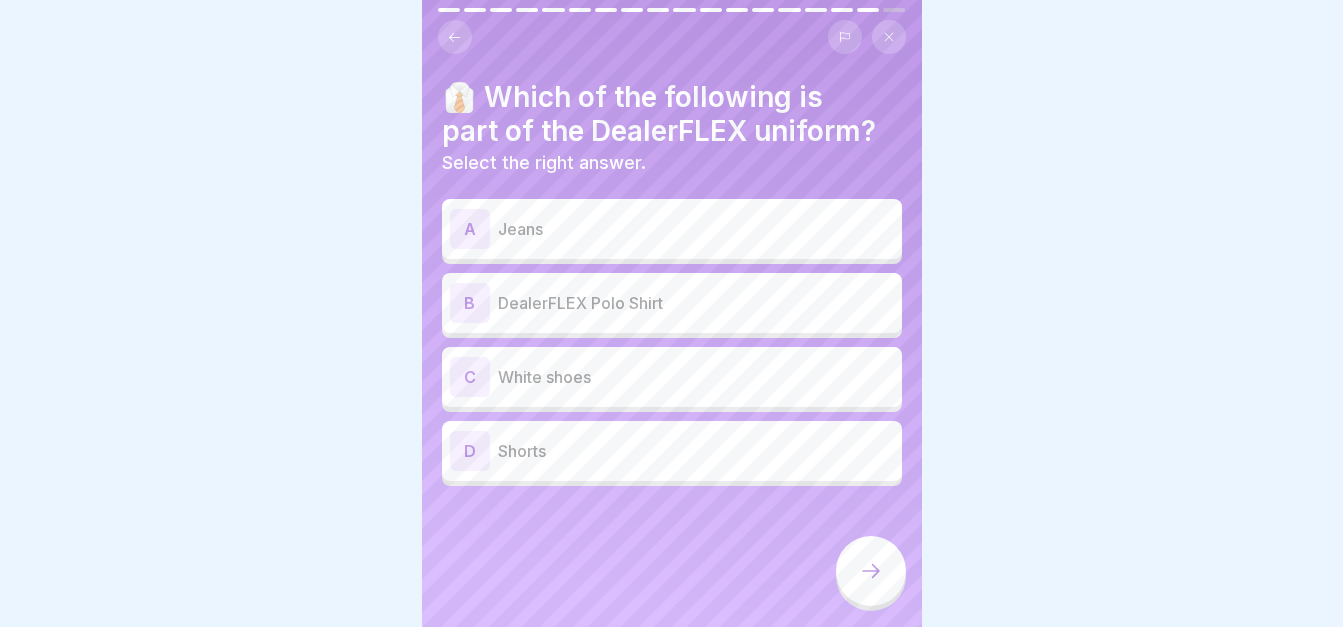 click on "B" at bounding box center (470, 303) 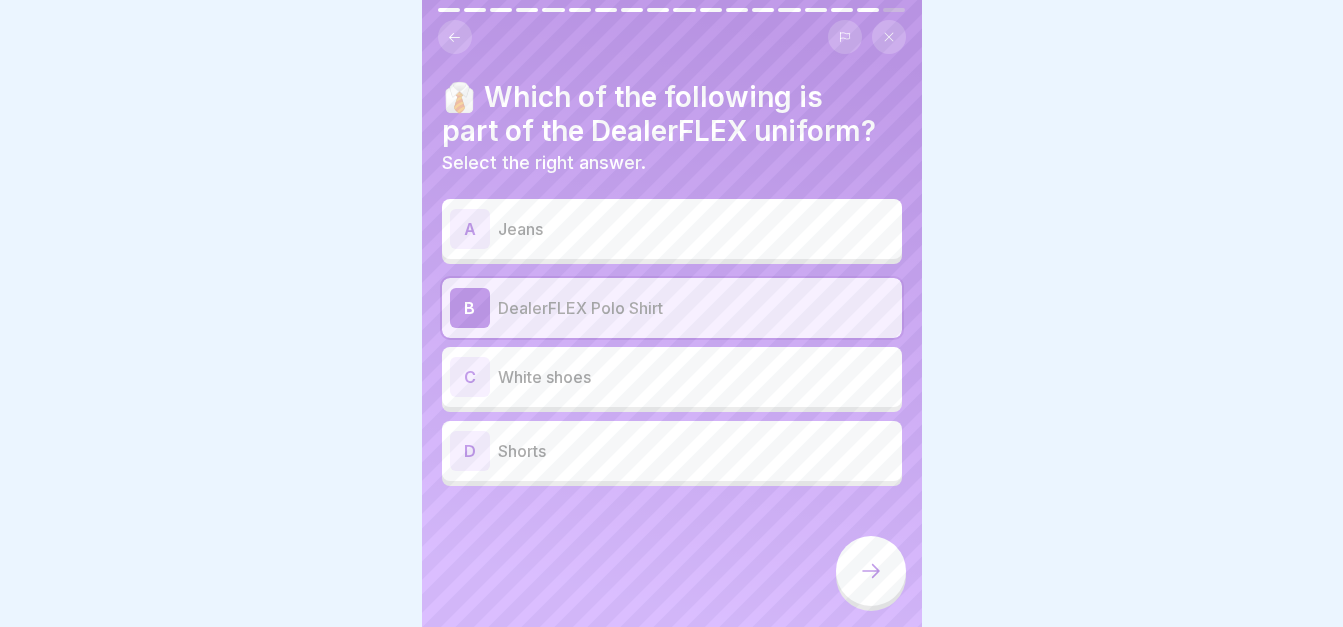 click 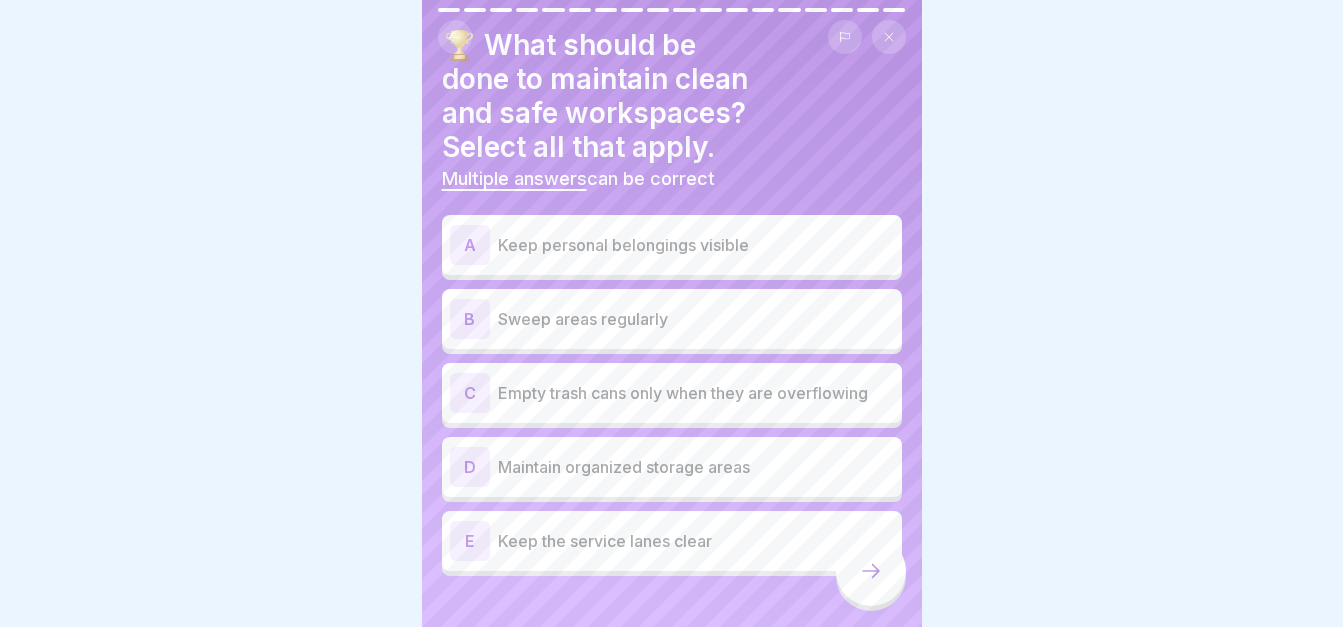 scroll, scrollTop: 81, scrollLeft: 0, axis: vertical 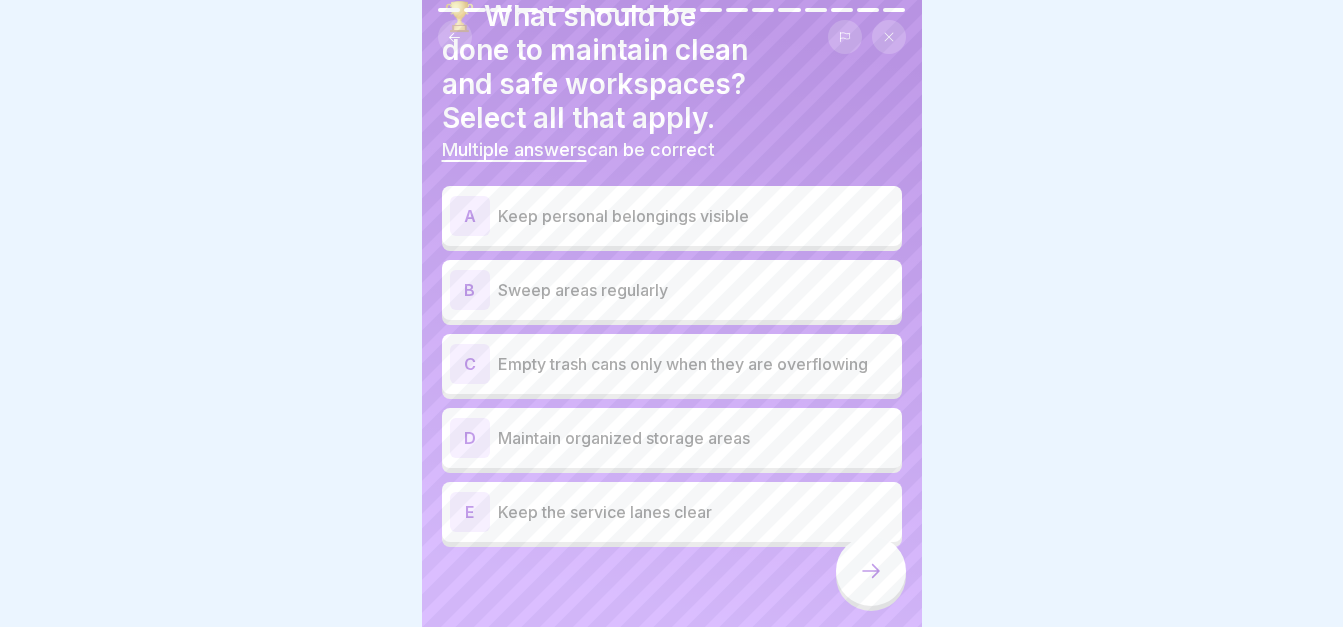 click on "D" at bounding box center [470, 438] 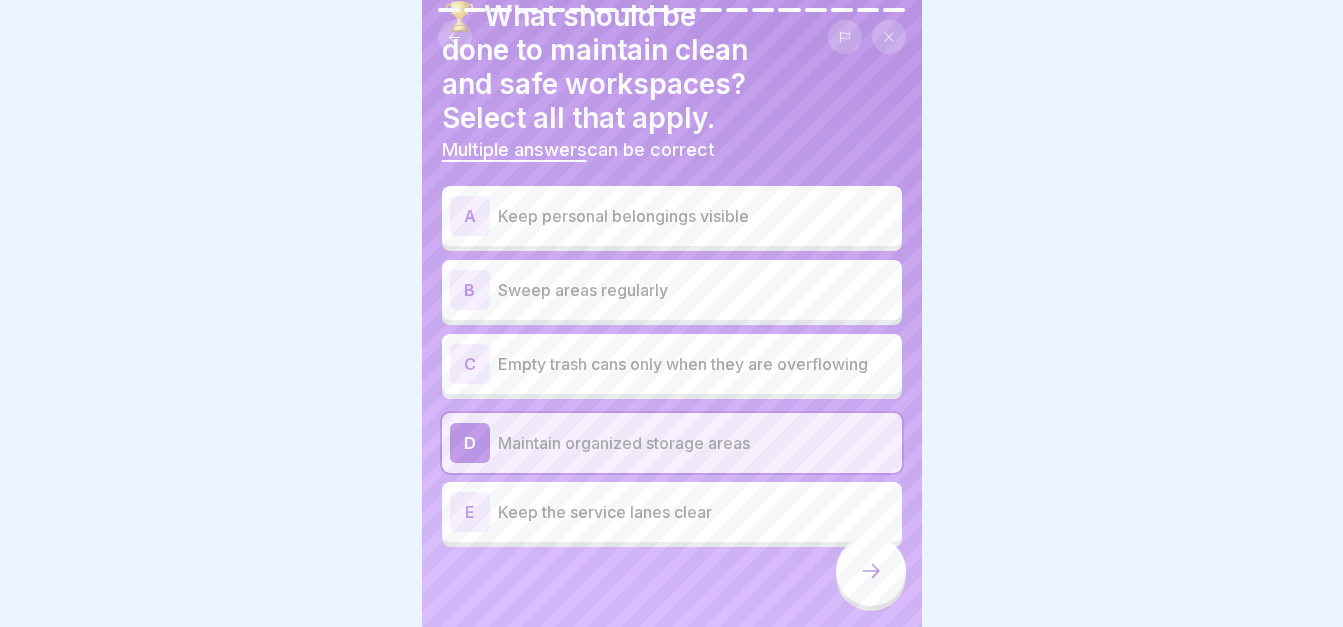 click on "E" at bounding box center (470, 512) 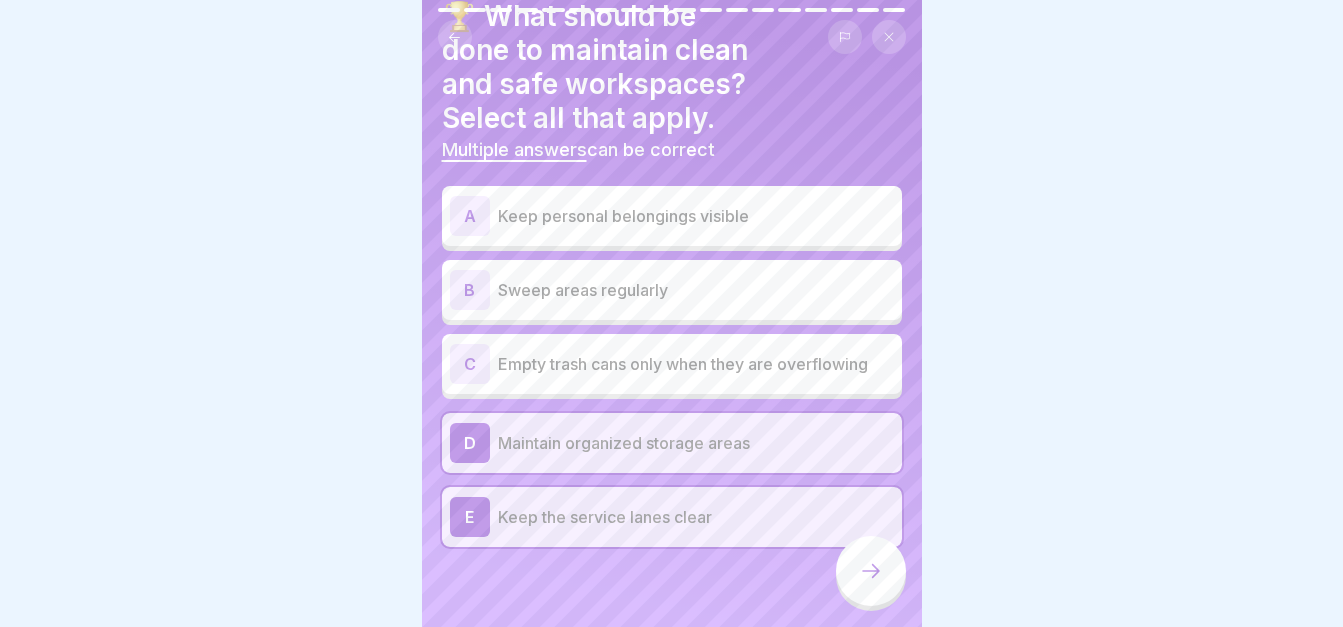 click on "B" at bounding box center (470, 290) 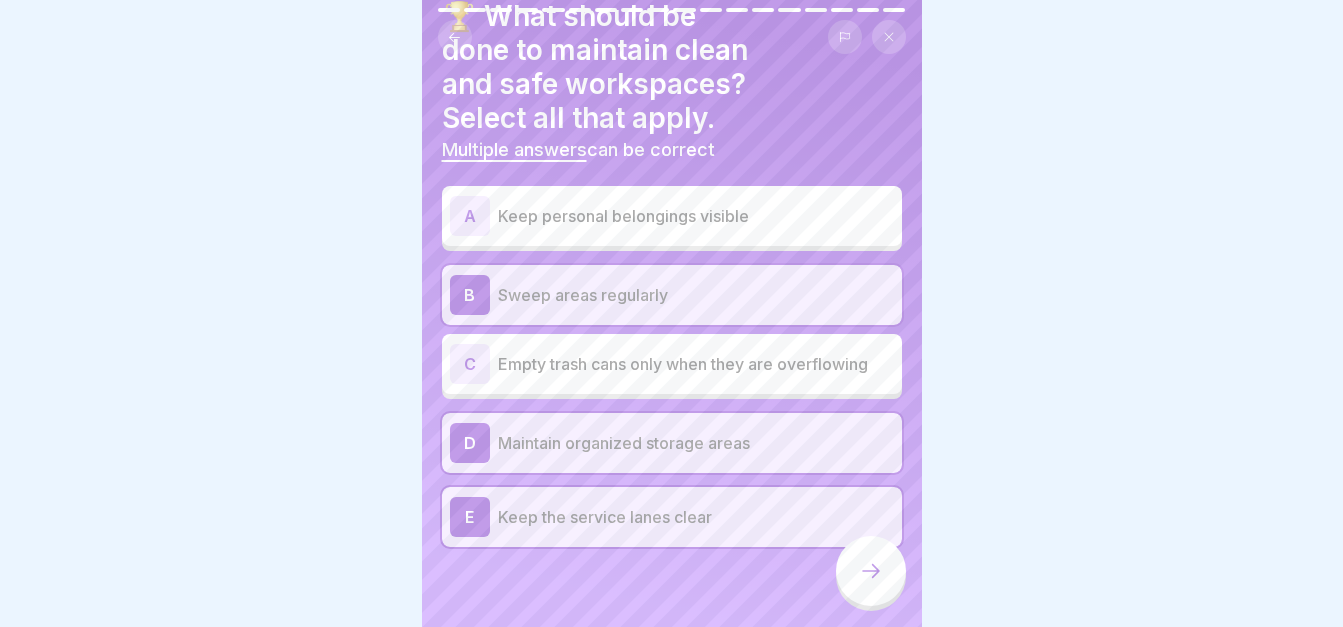 click 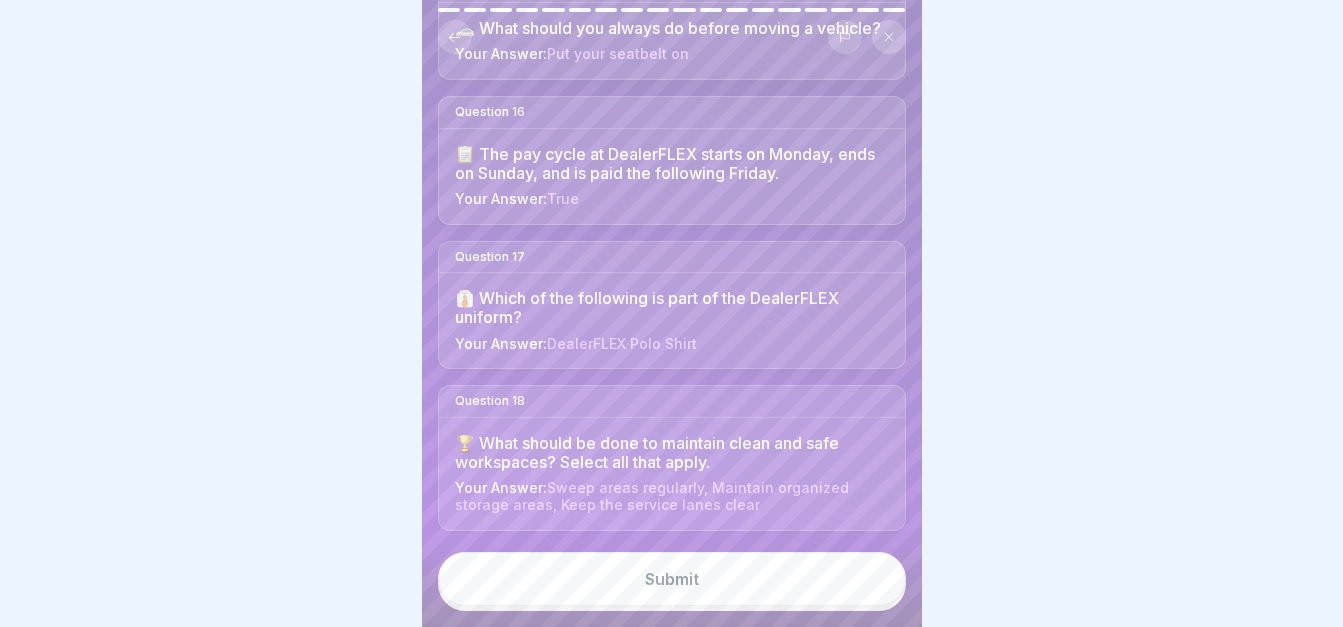 scroll, scrollTop: 2285, scrollLeft: 0, axis: vertical 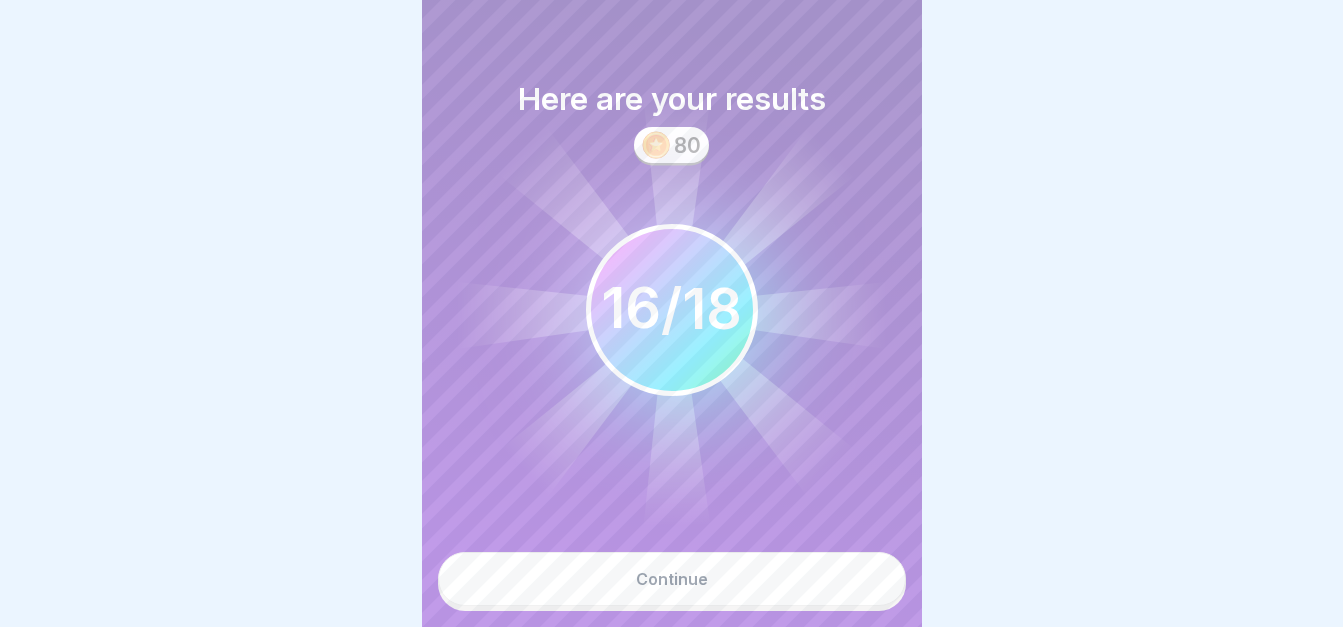 click on "Continue" at bounding box center [672, 579] 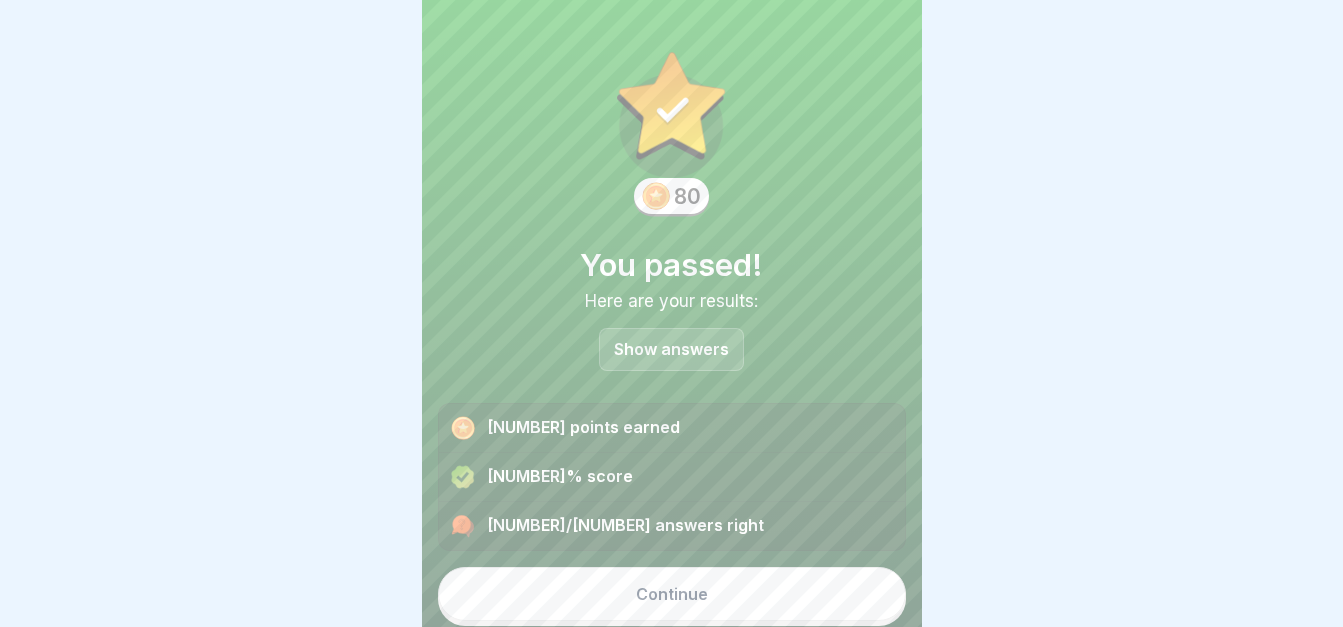 click on "Show answers" at bounding box center (671, 349) 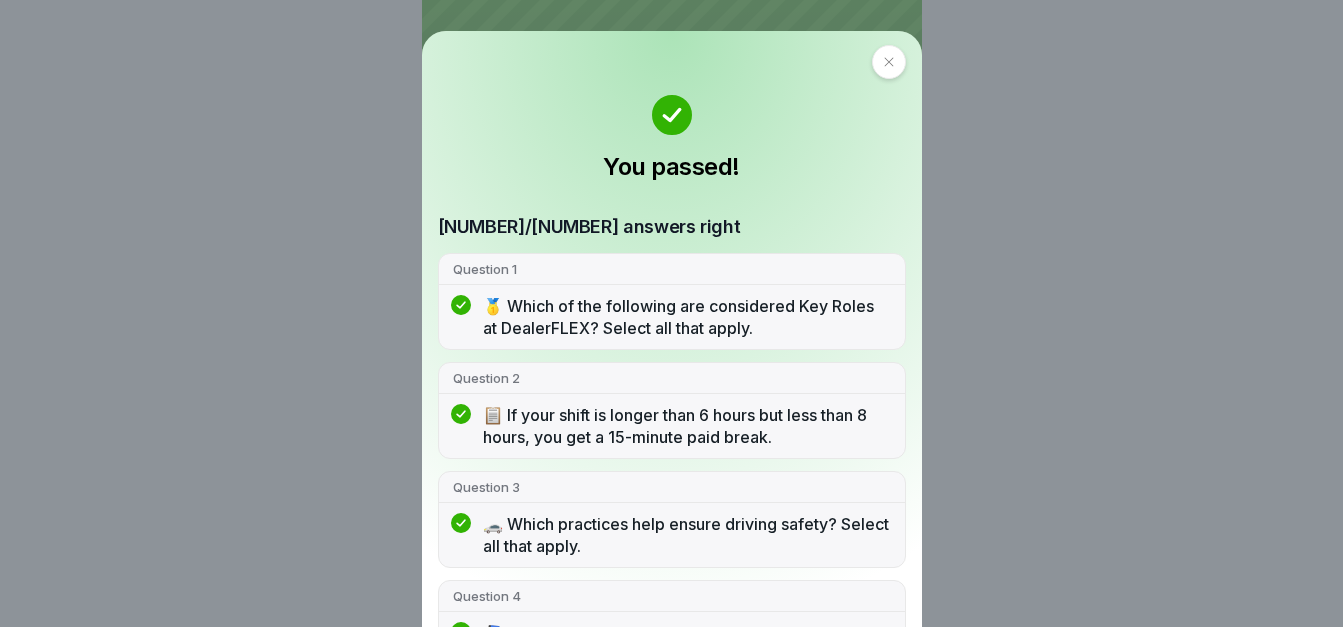 scroll, scrollTop: 0, scrollLeft: 0, axis: both 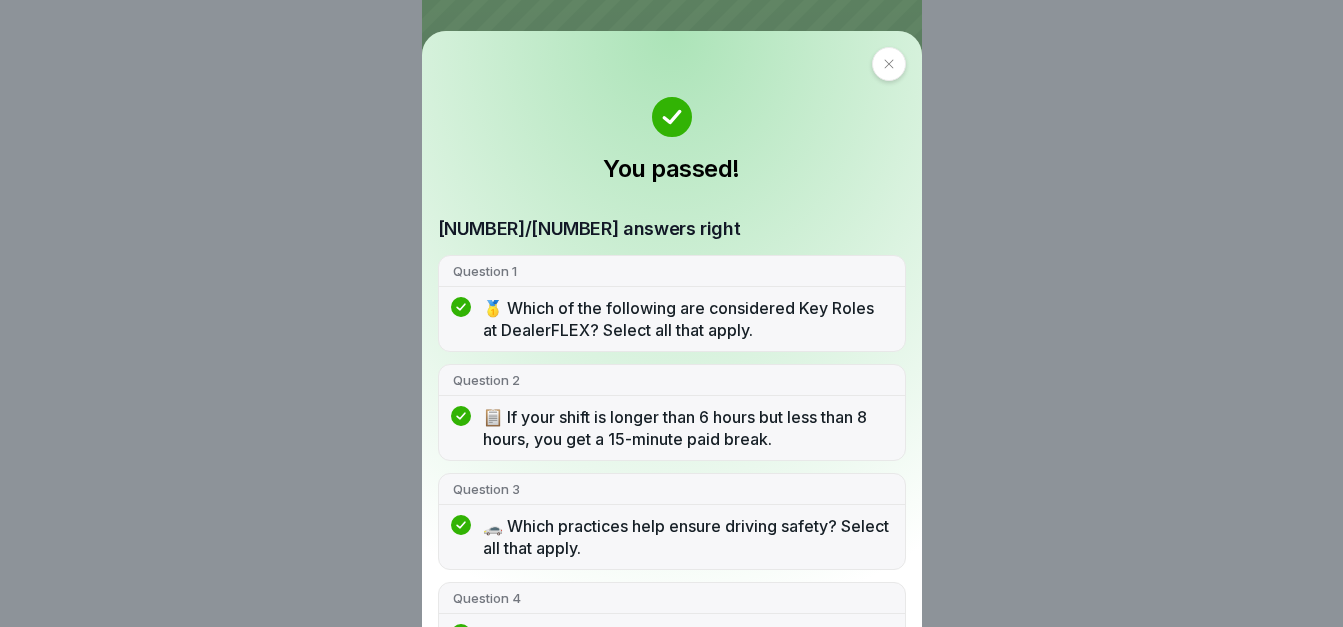 click at bounding box center (889, 64) 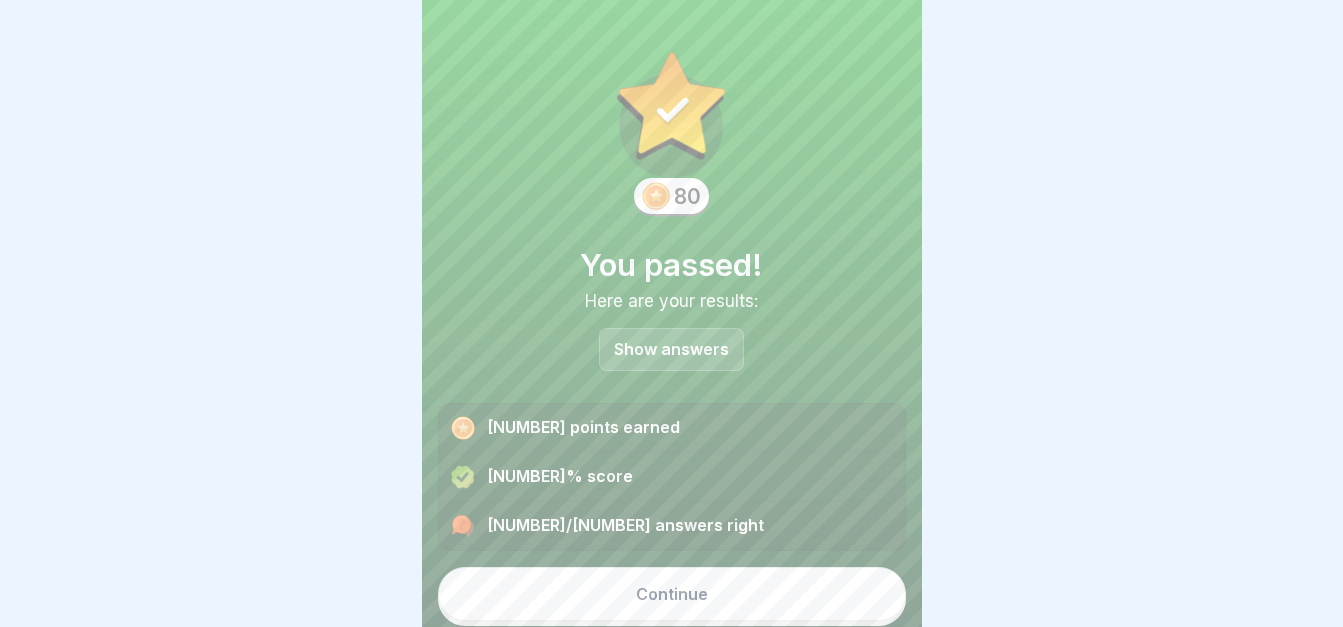 click on "Continue" at bounding box center [672, 594] 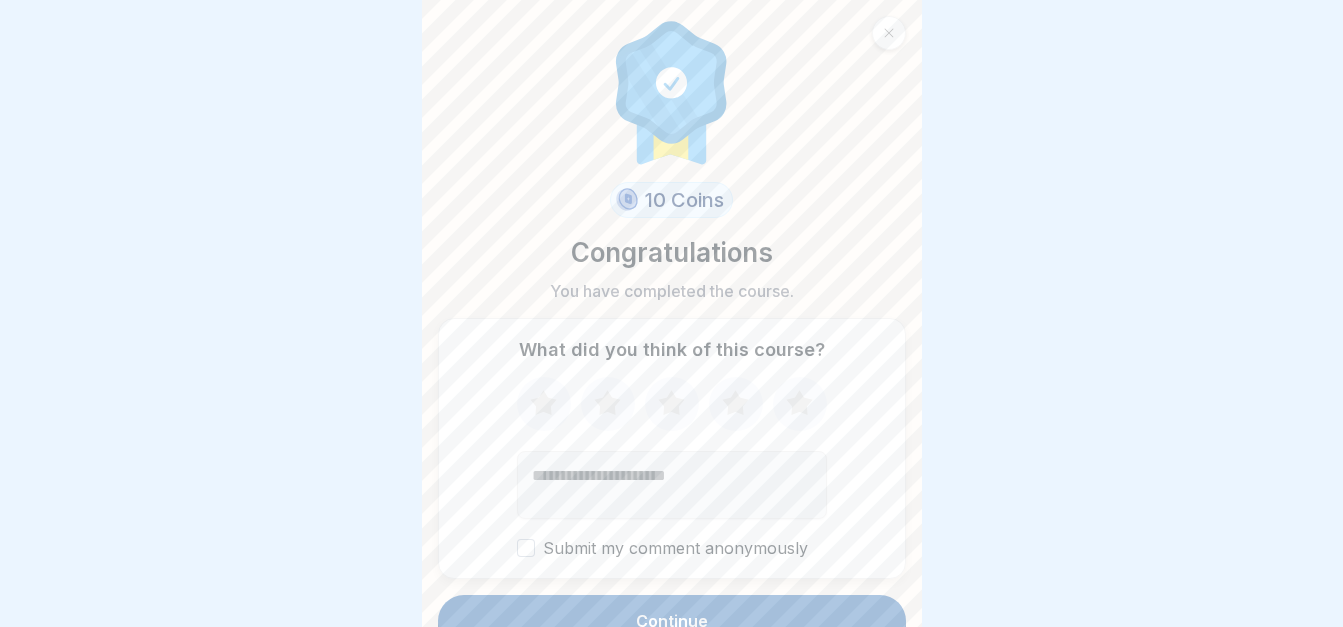 click 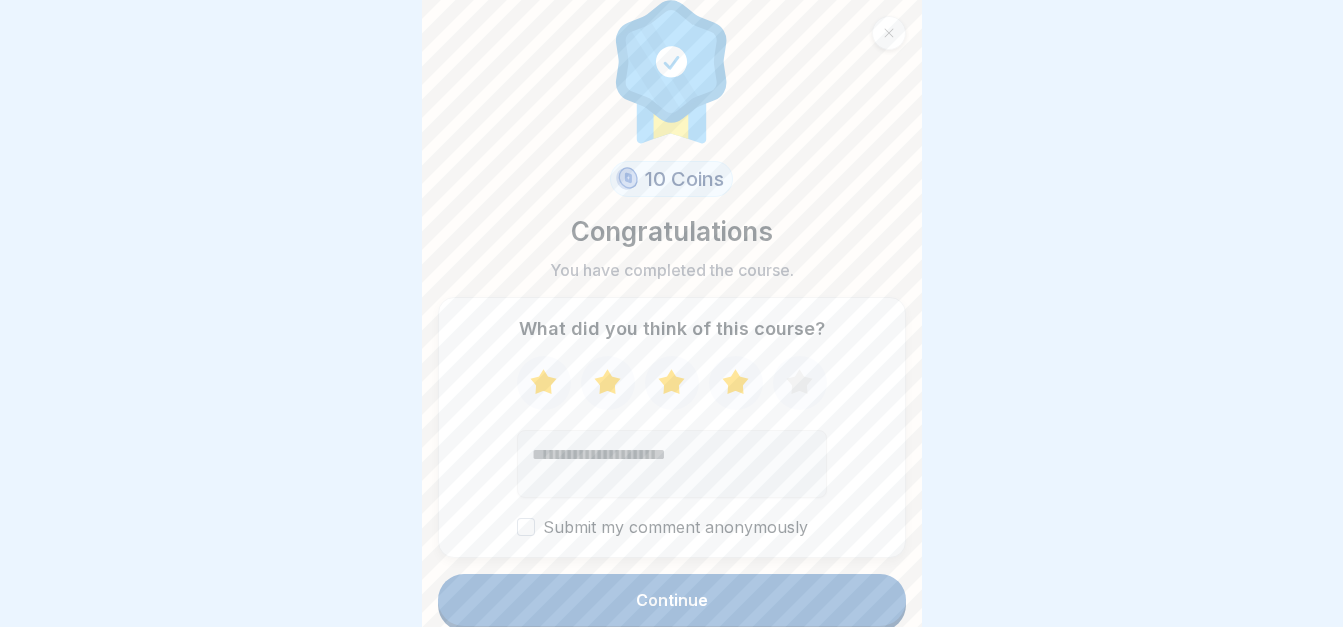 scroll, scrollTop: 26, scrollLeft: 0, axis: vertical 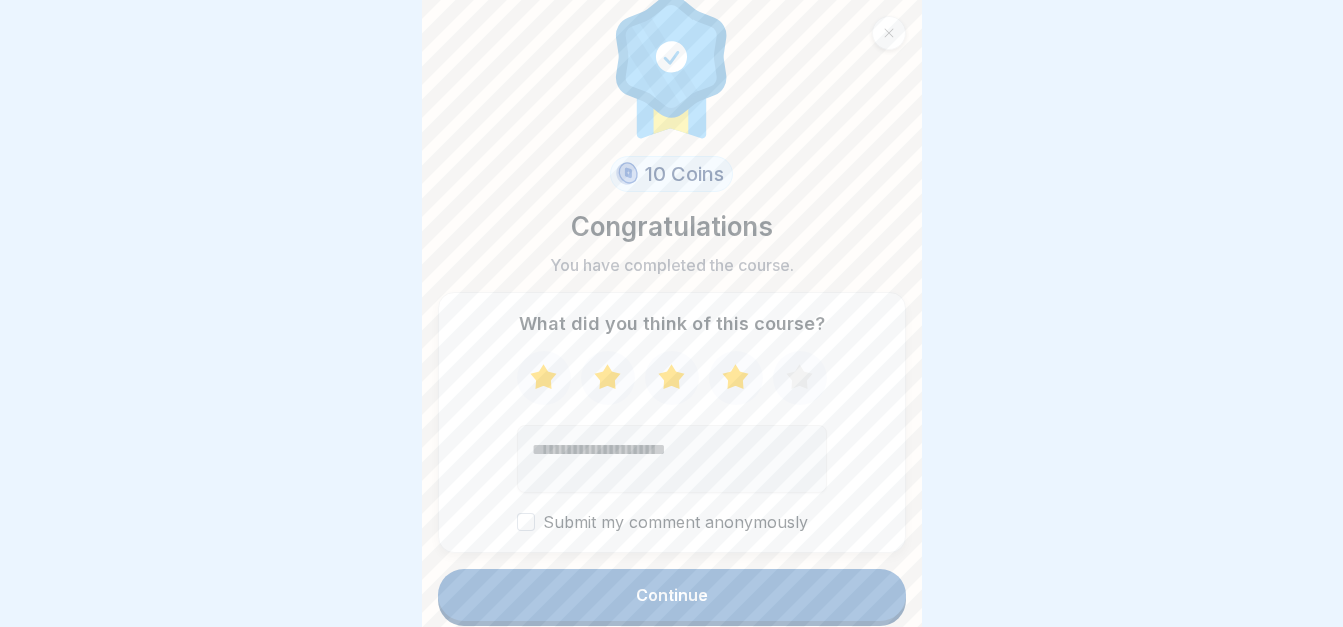 click on "Continue" at bounding box center [672, 595] 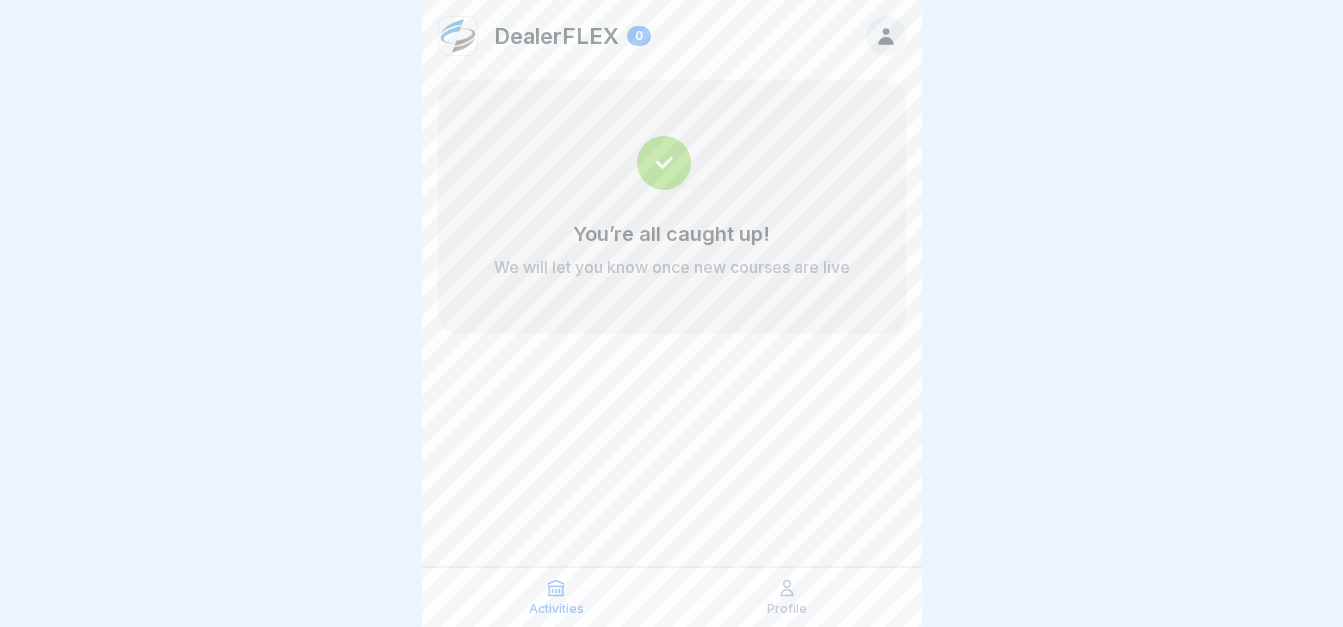 click at bounding box center (886, 36) 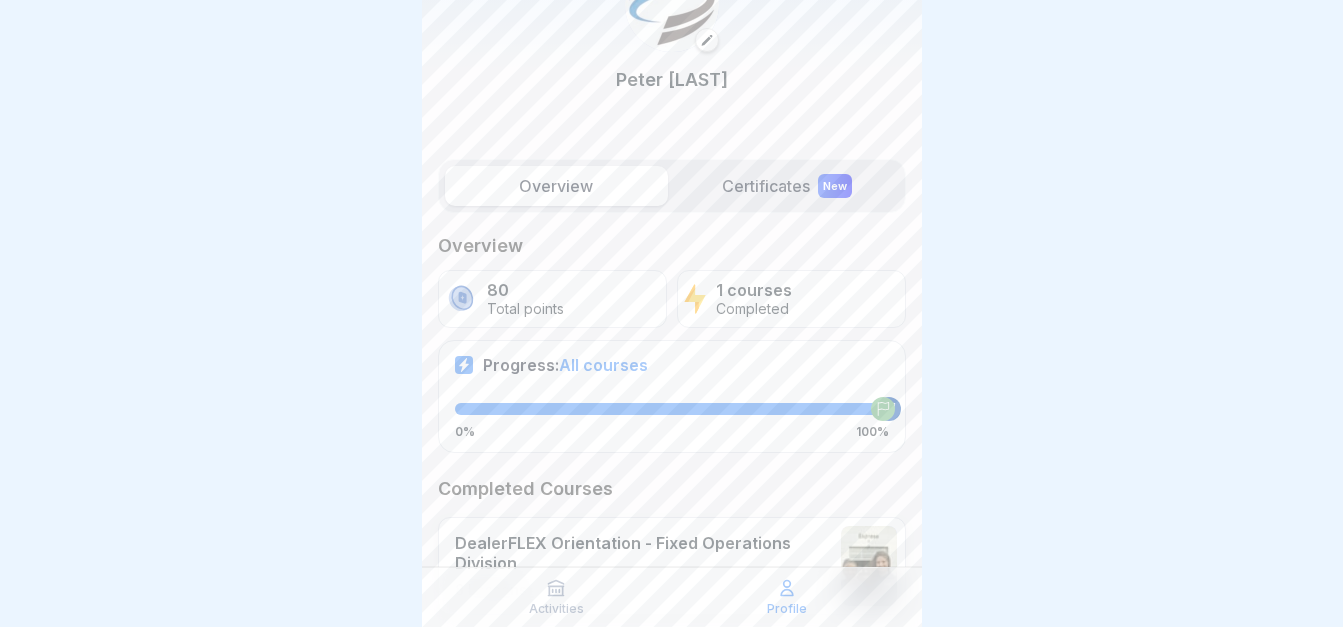 scroll, scrollTop: 189, scrollLeft: 0, axis: vertical 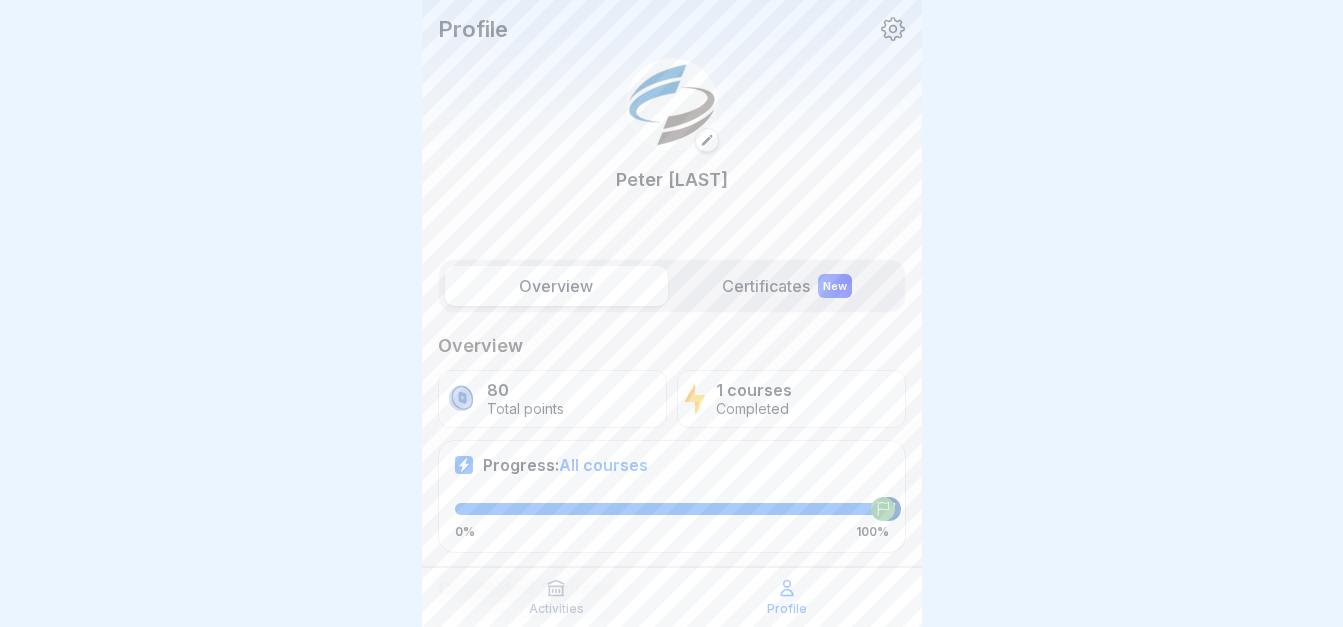 click on "Certificates New" at bounding box center (787, 286) 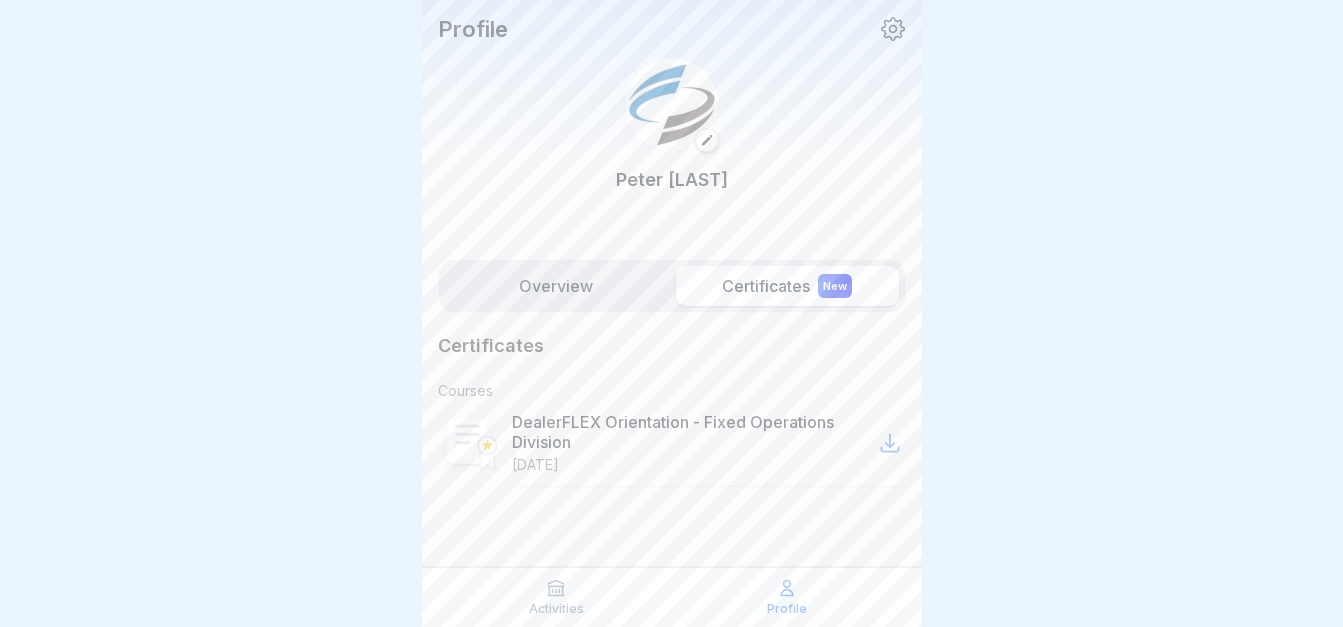 scroll, scrollTop: 0, scrollLeft: 0, axis: both 